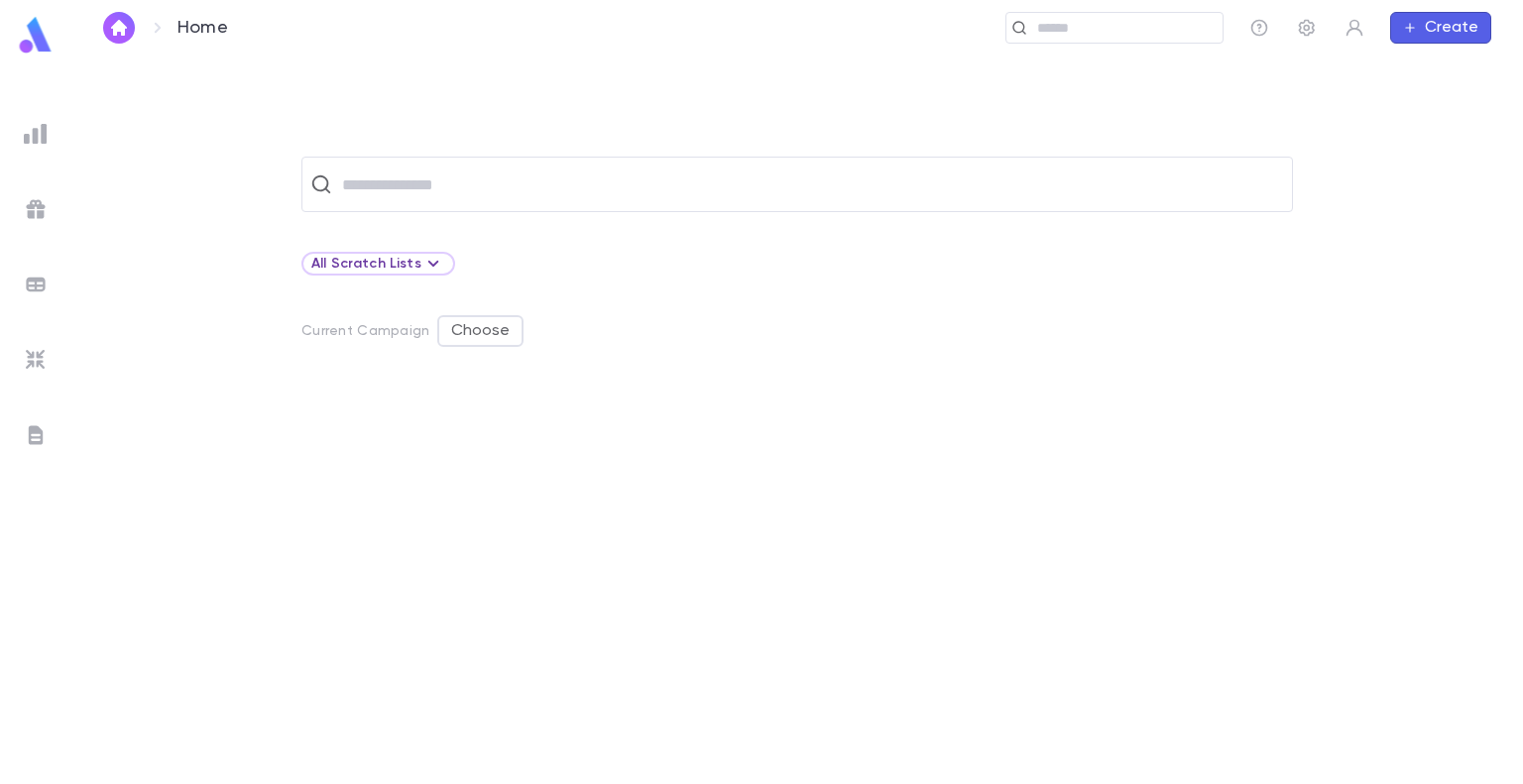 scroll, scrollTop: 0, scrollLeft: 0, axis: both 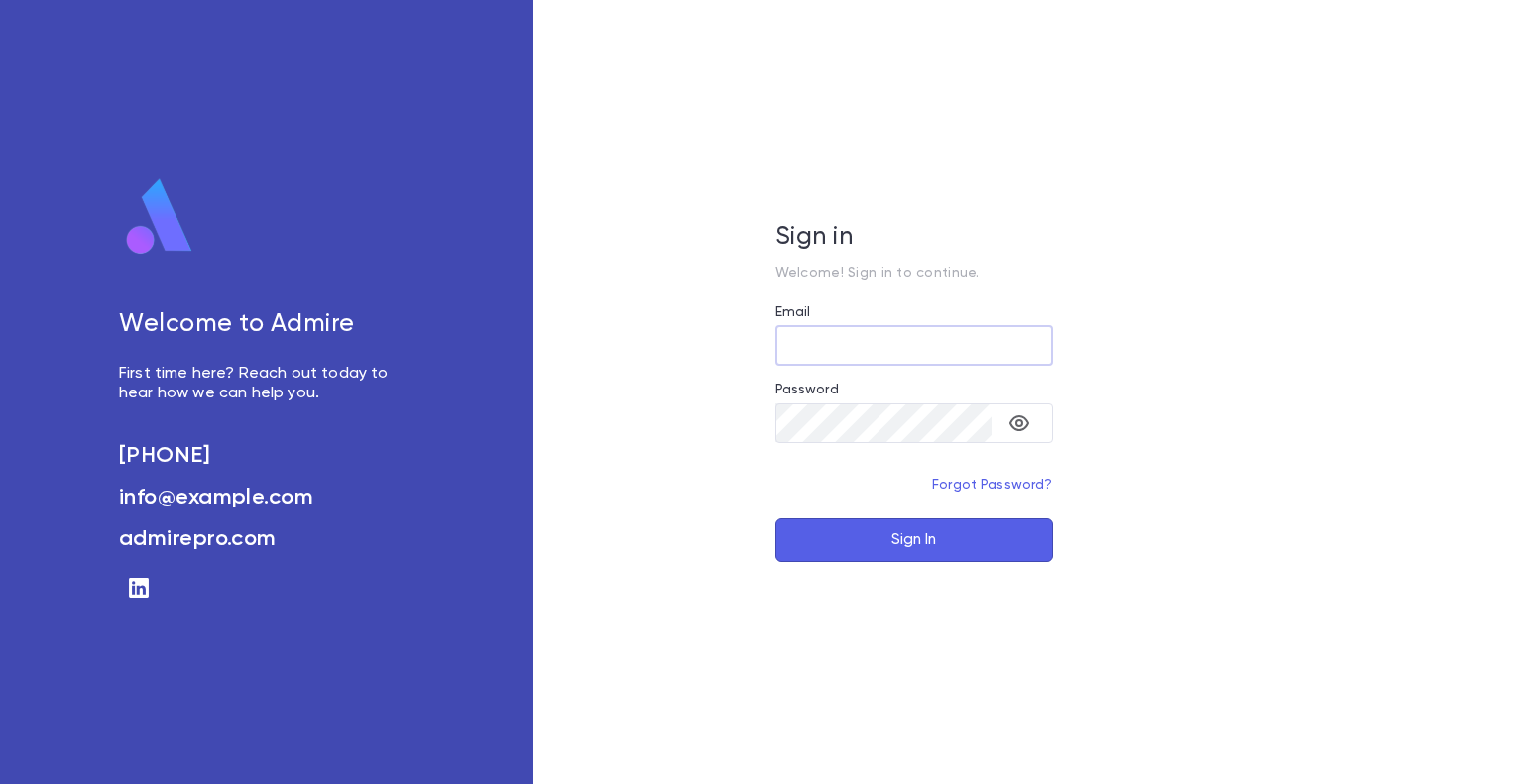 click on "Email" at bounding box center [914, 345] 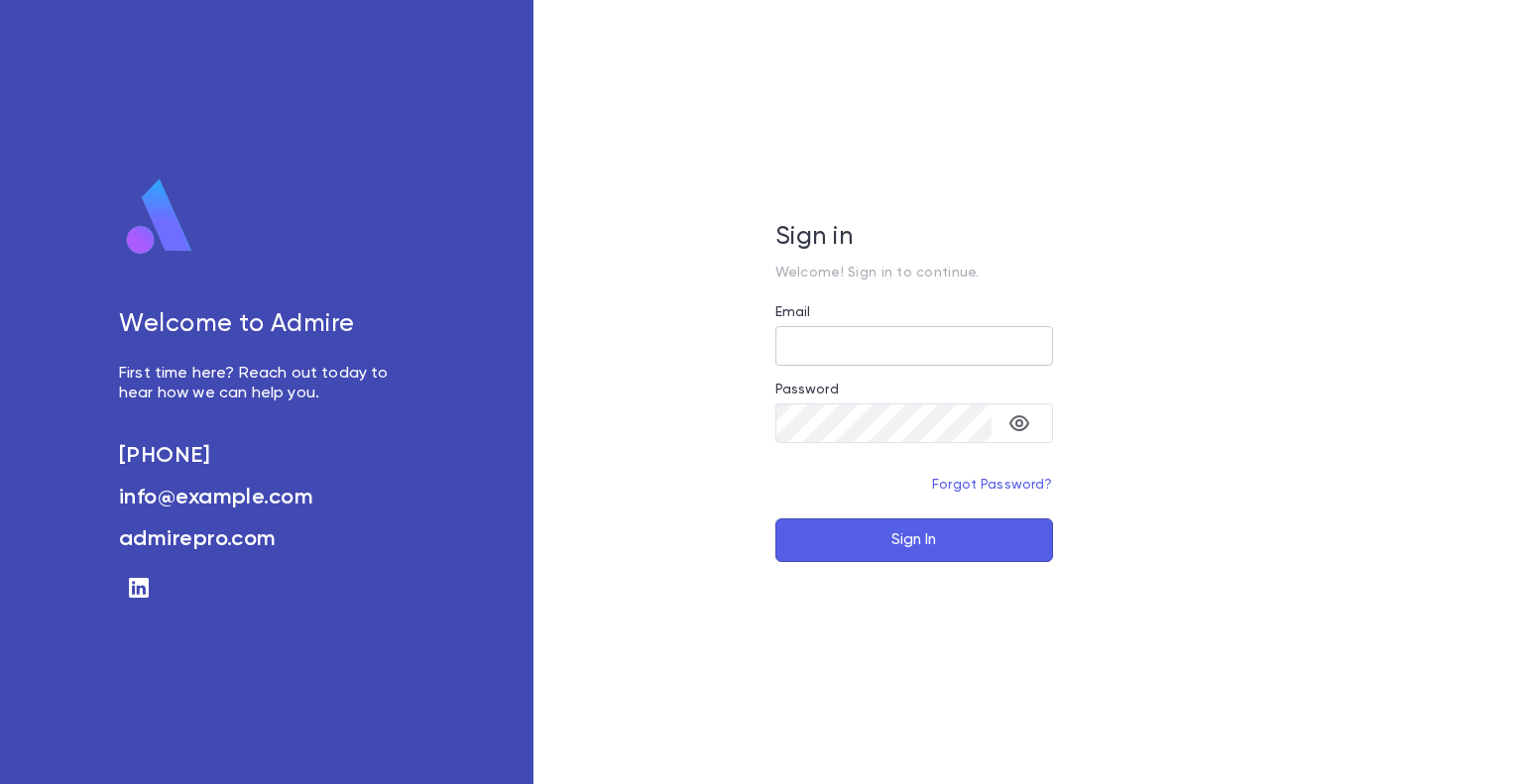 type on "**********" 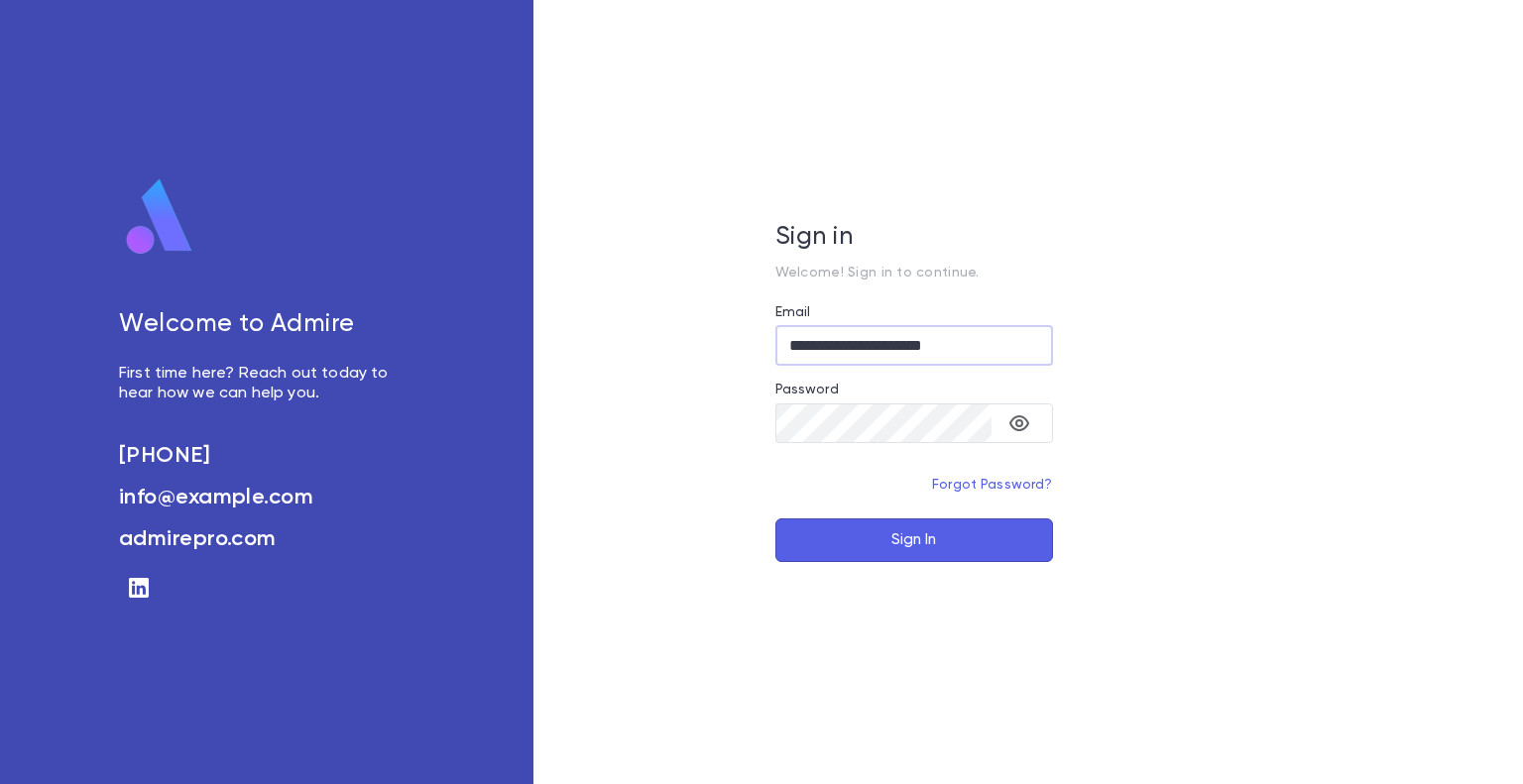 click on "Sign In" at bounding box center [914, 540] 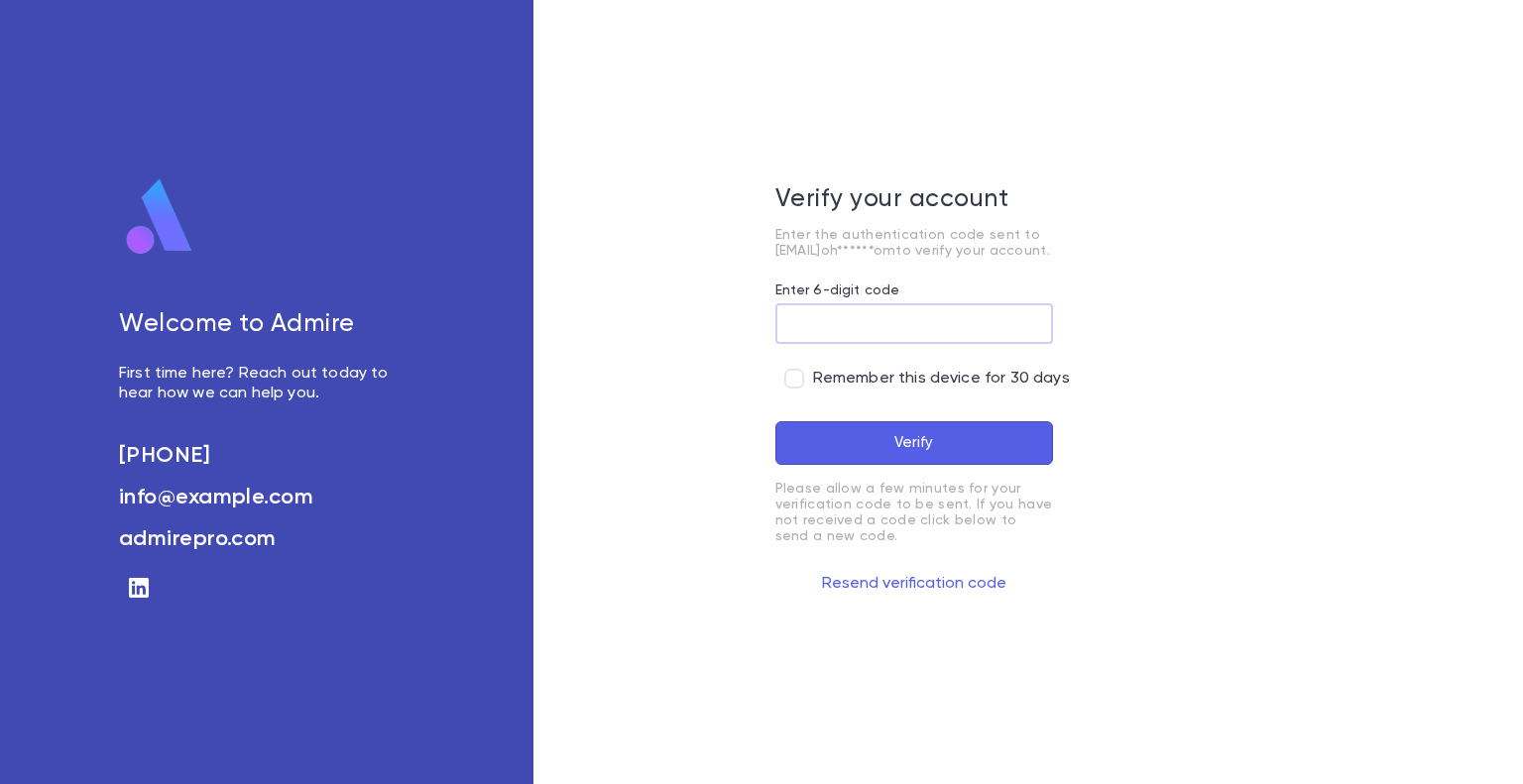 click on "Enter 6-digit code" at bounding box center (914, 323) 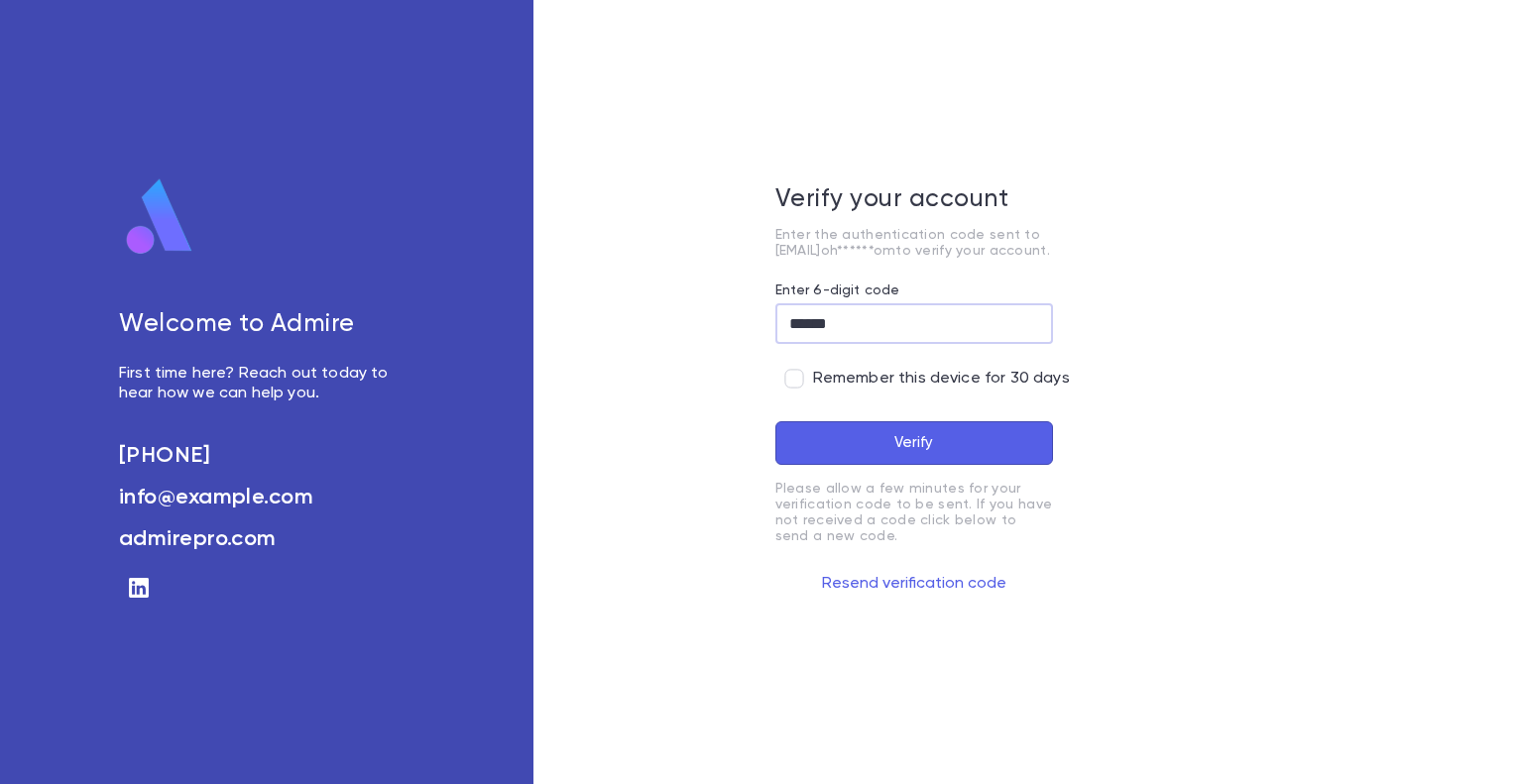 type on "******" 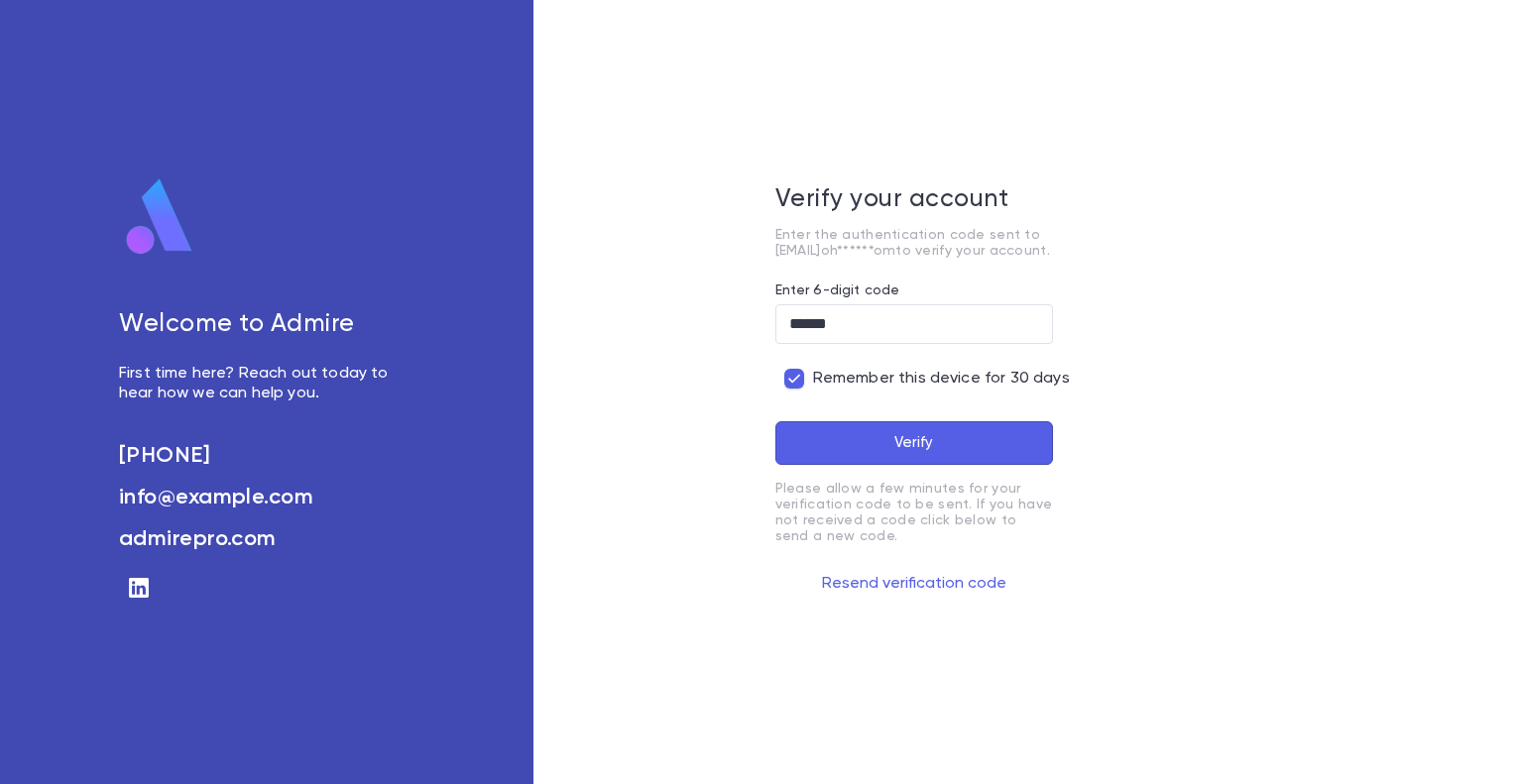 click on "Verify" at bounding box center [914, 443] 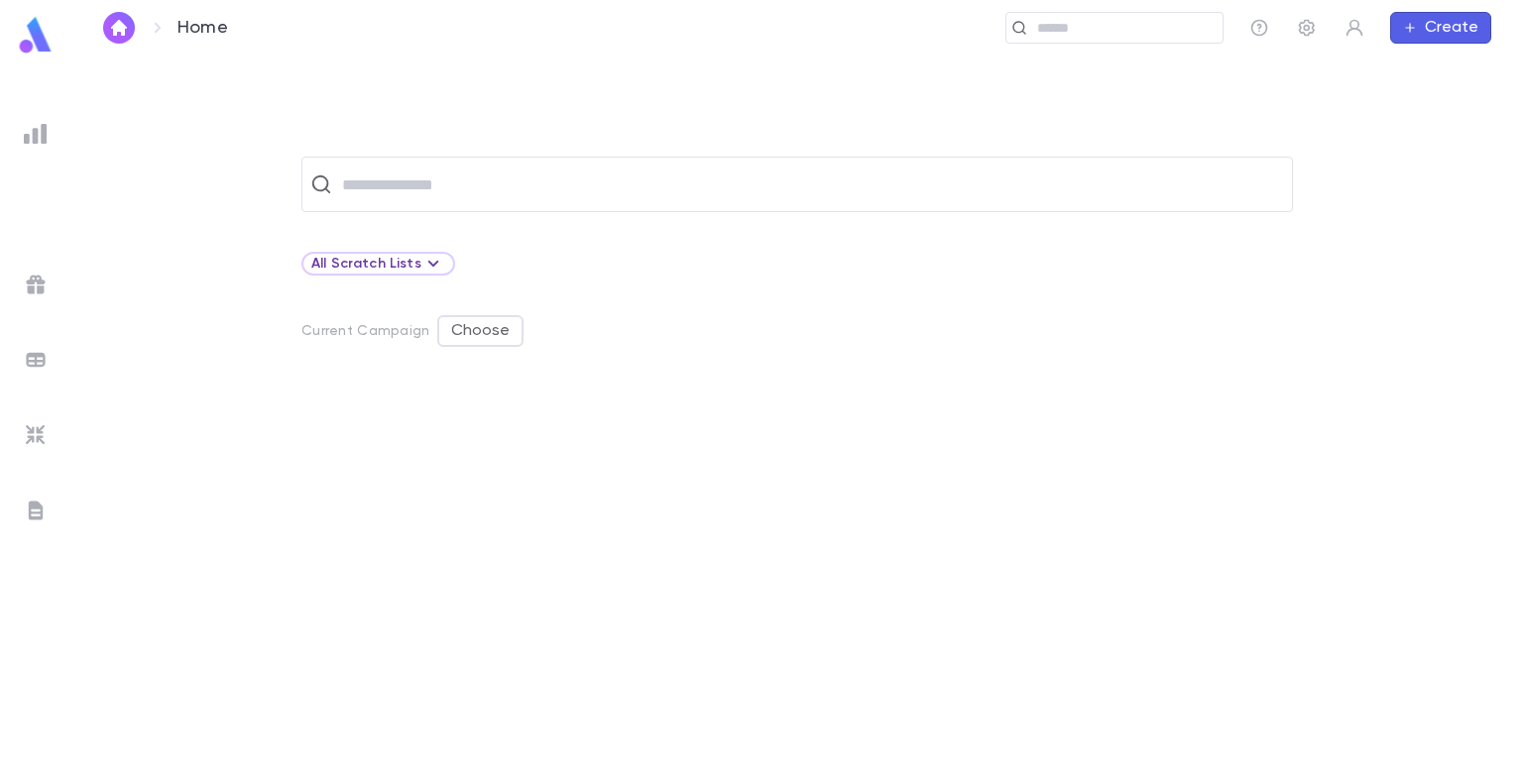 click at bounding box center [36, 134] 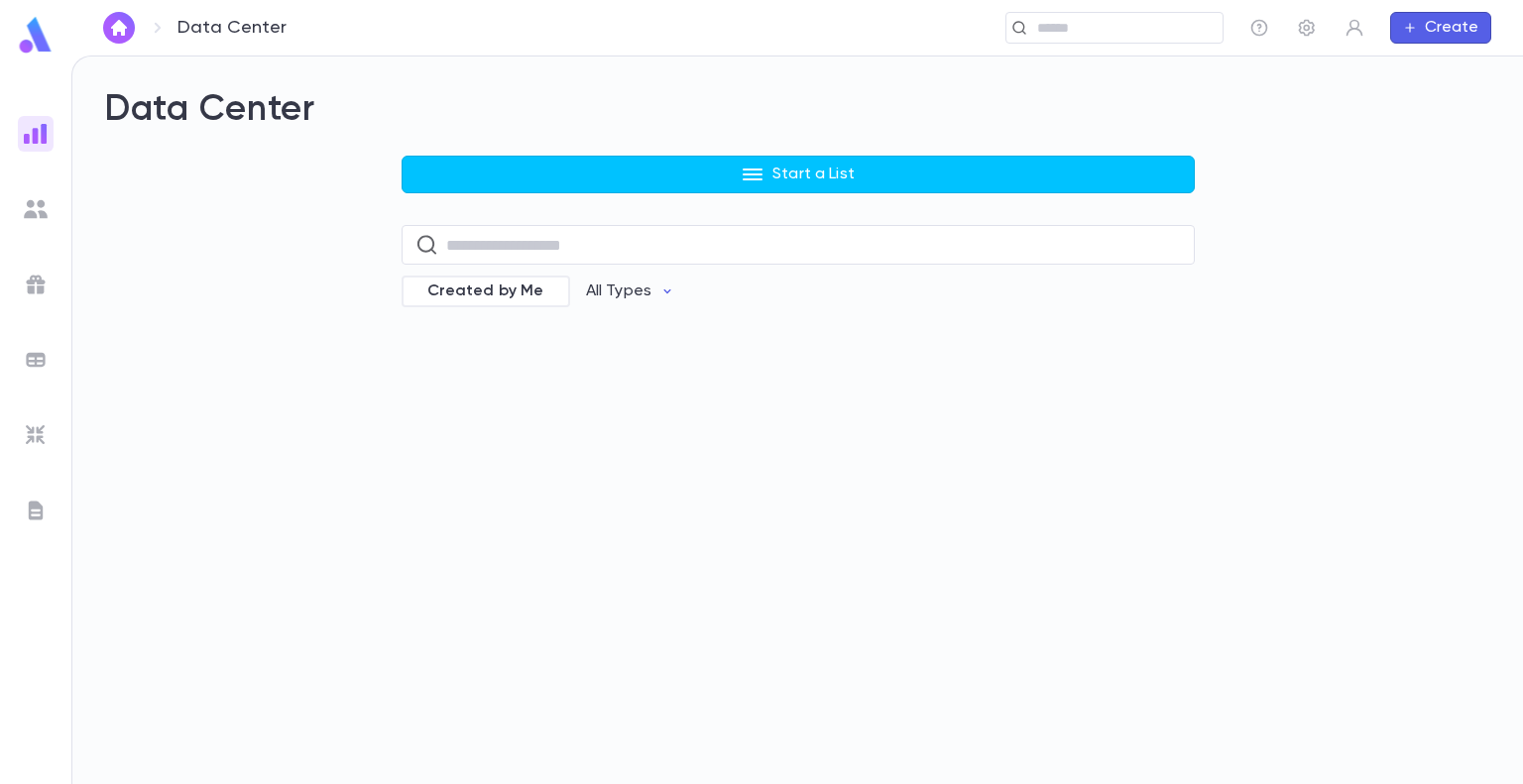 click at bounding box center (36, 209) 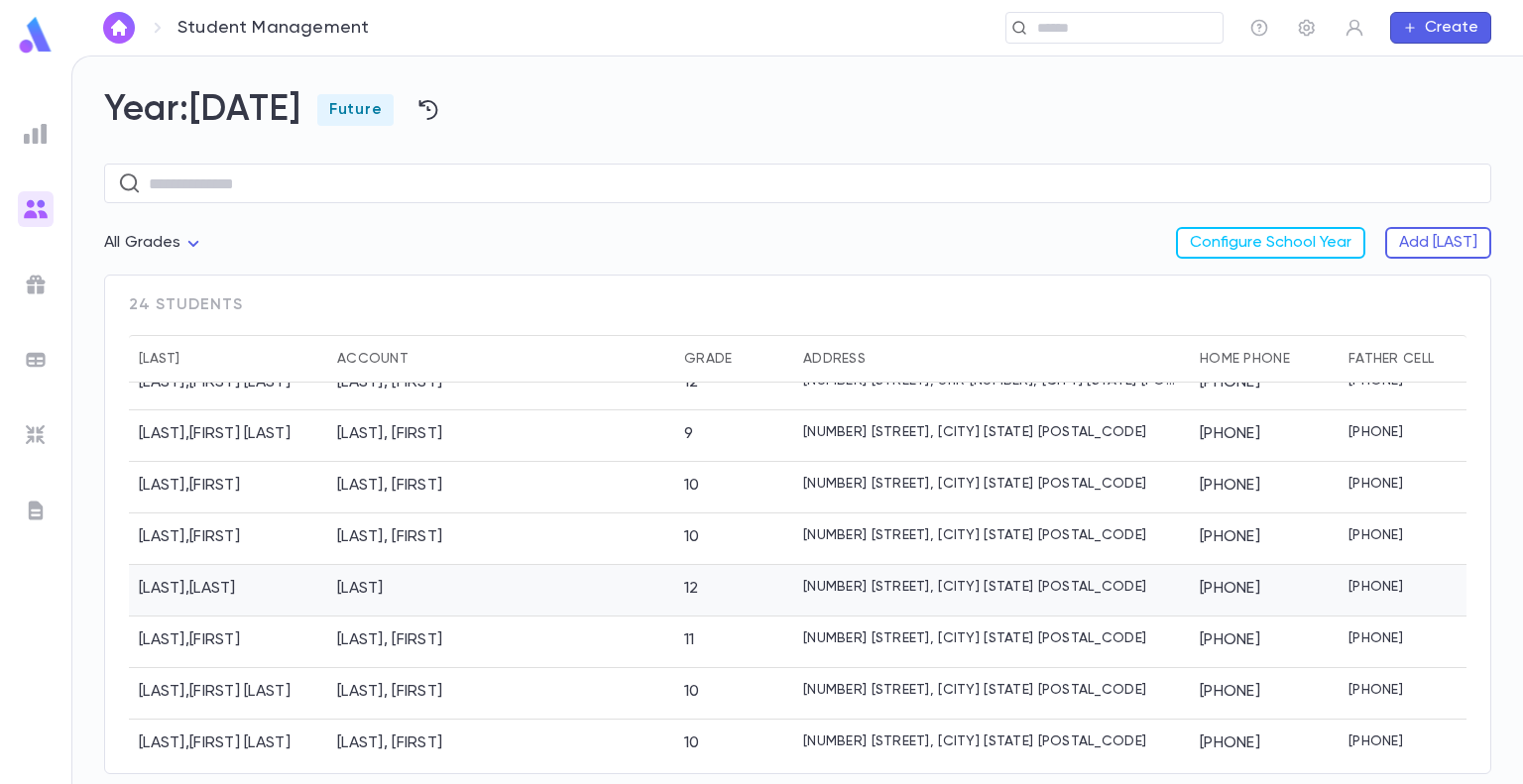scroll, scrollTop: 0, scrollLeft: 0, axis: both 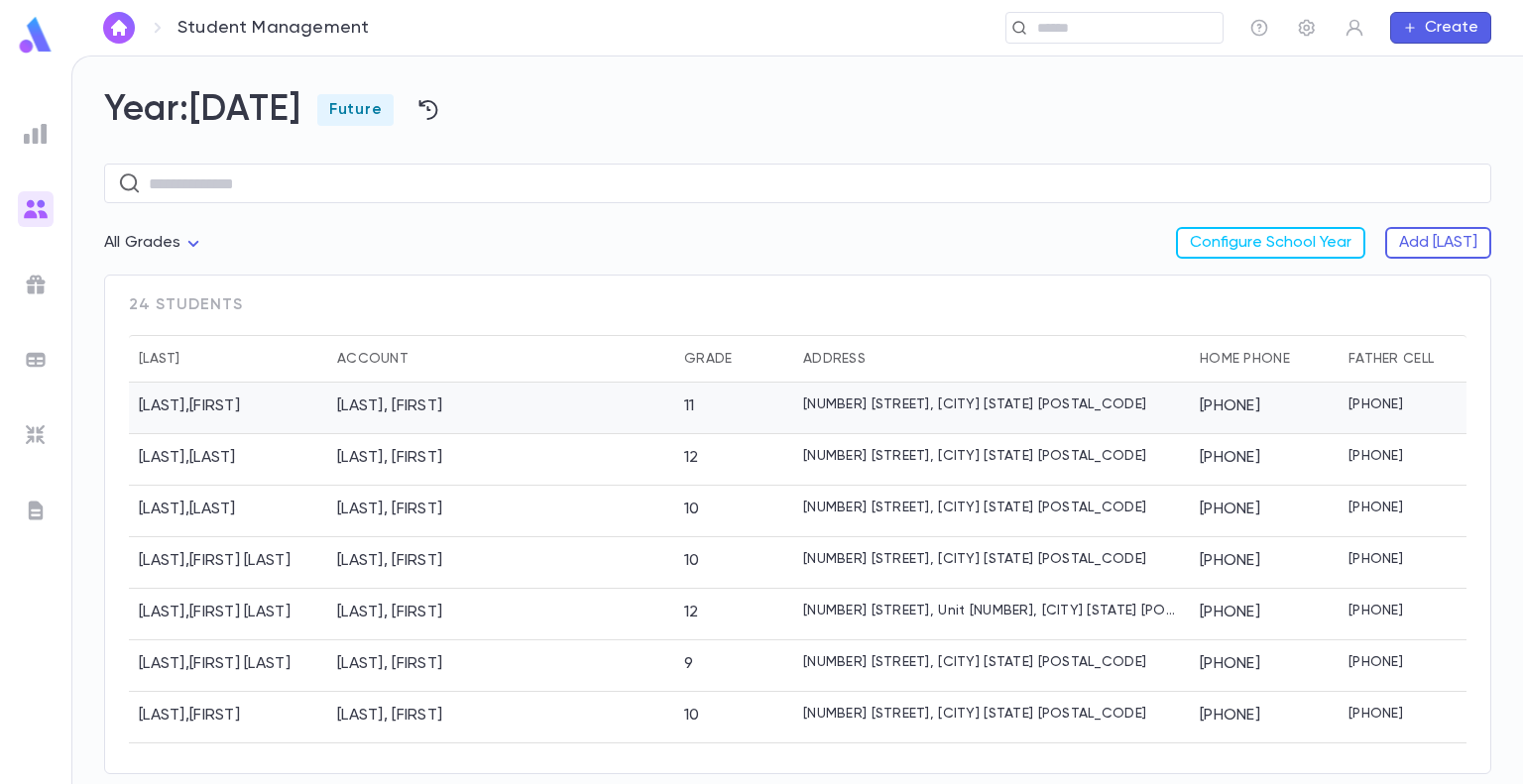 click on "[LAST], [FIRST]" at bounding box center (390, 406) 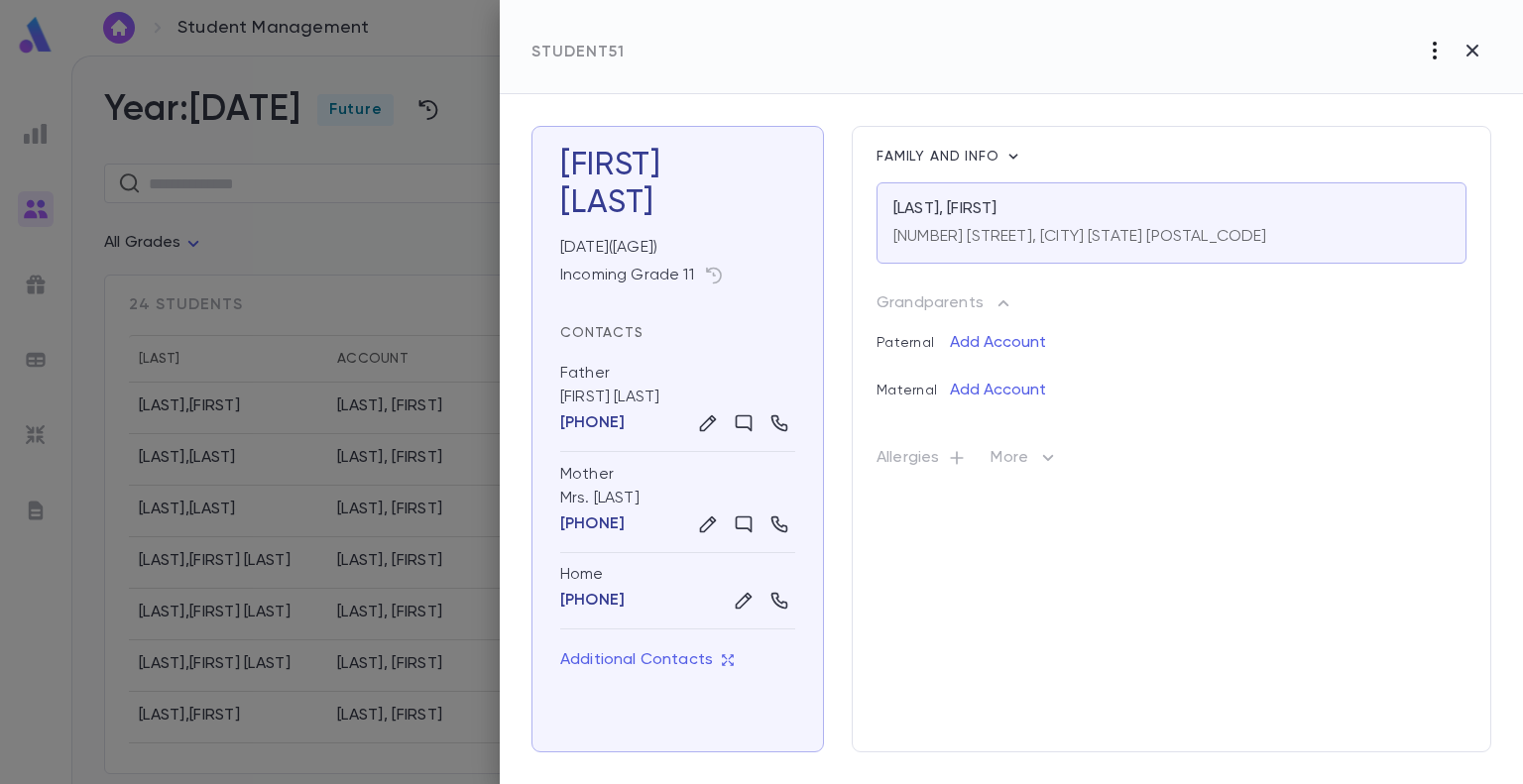 click at bounding box center (1435, 51) 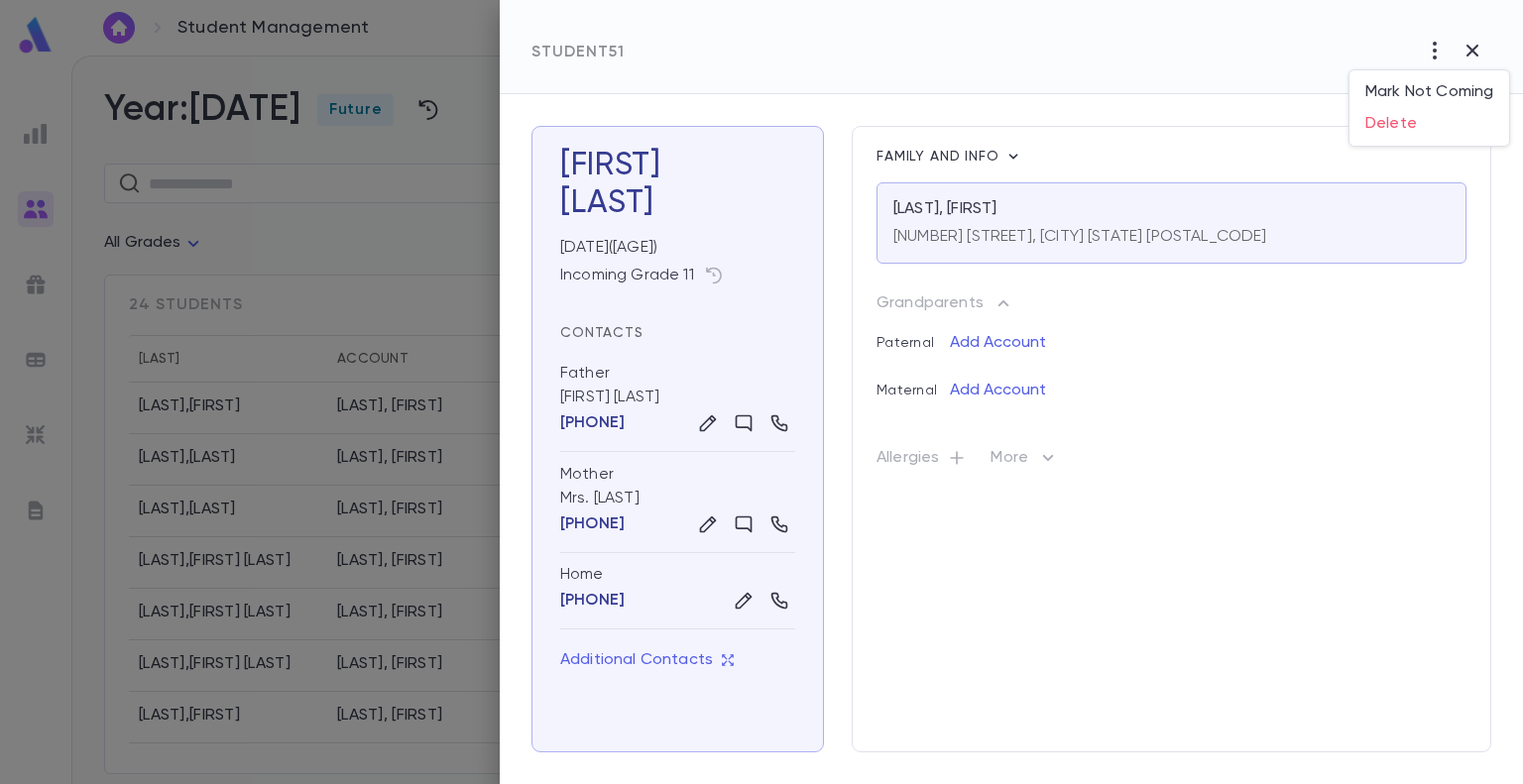 click at bounding box center (762, 392) 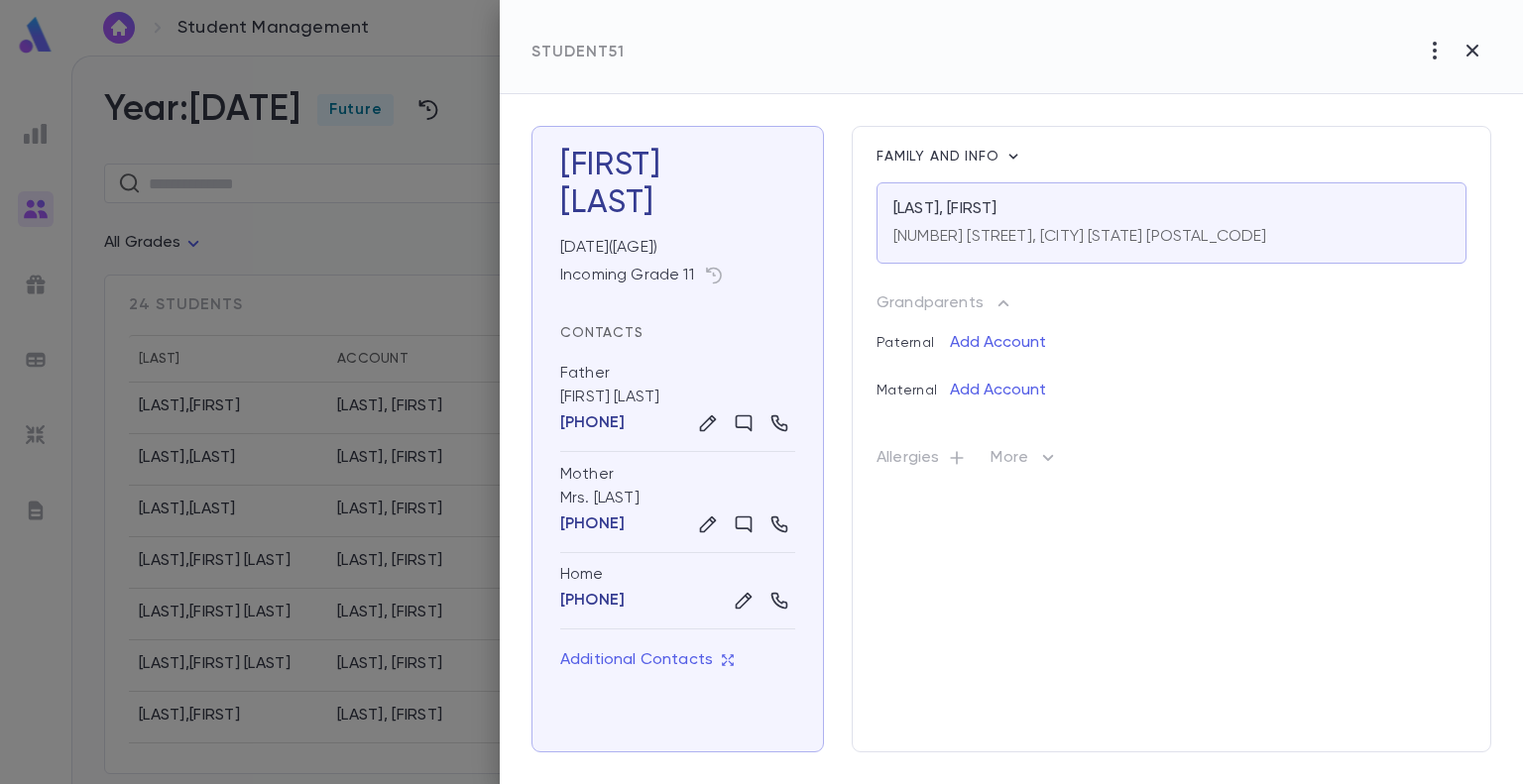 click at bounding box center (1435, 51) 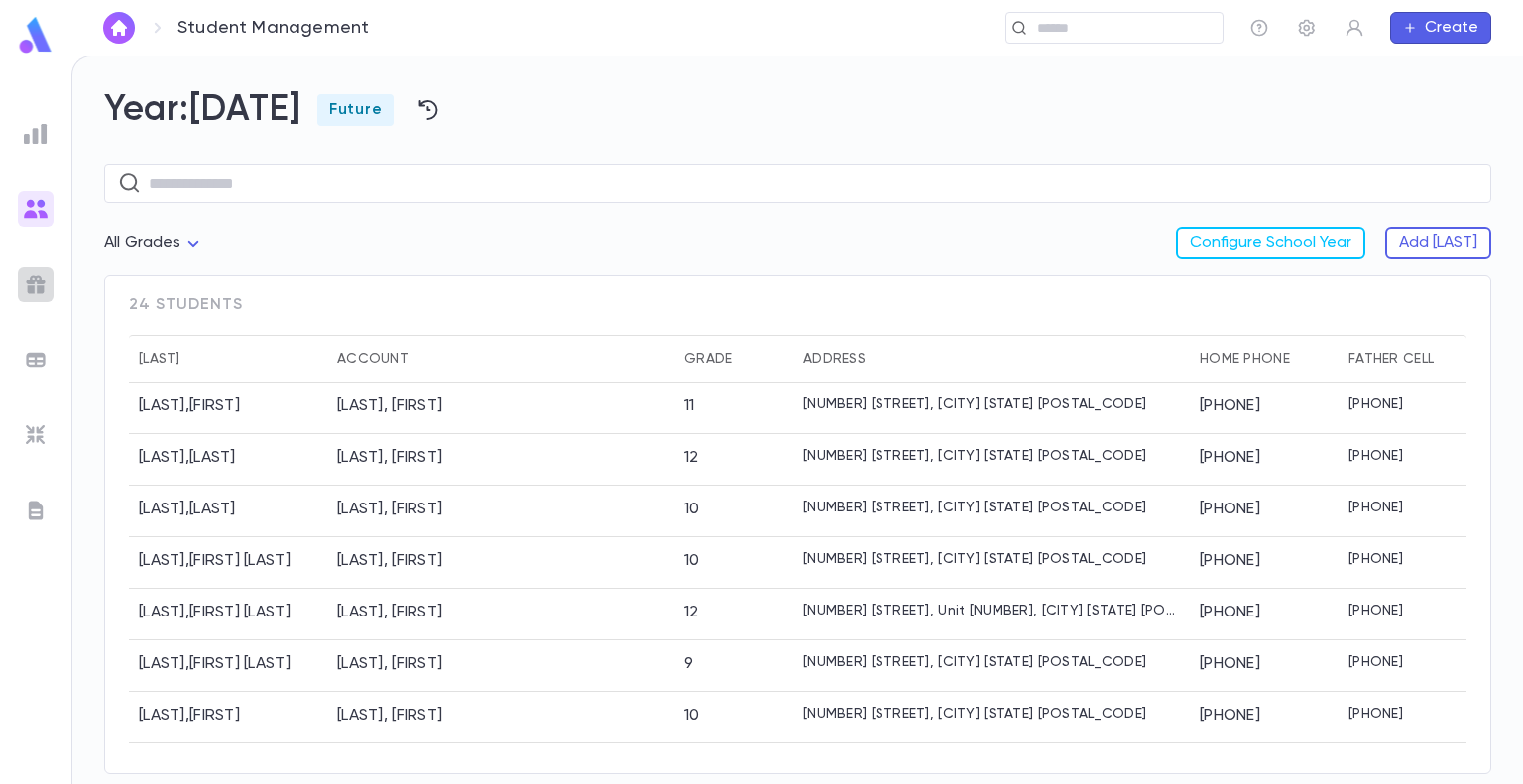 click at bounding box center [36, 134] 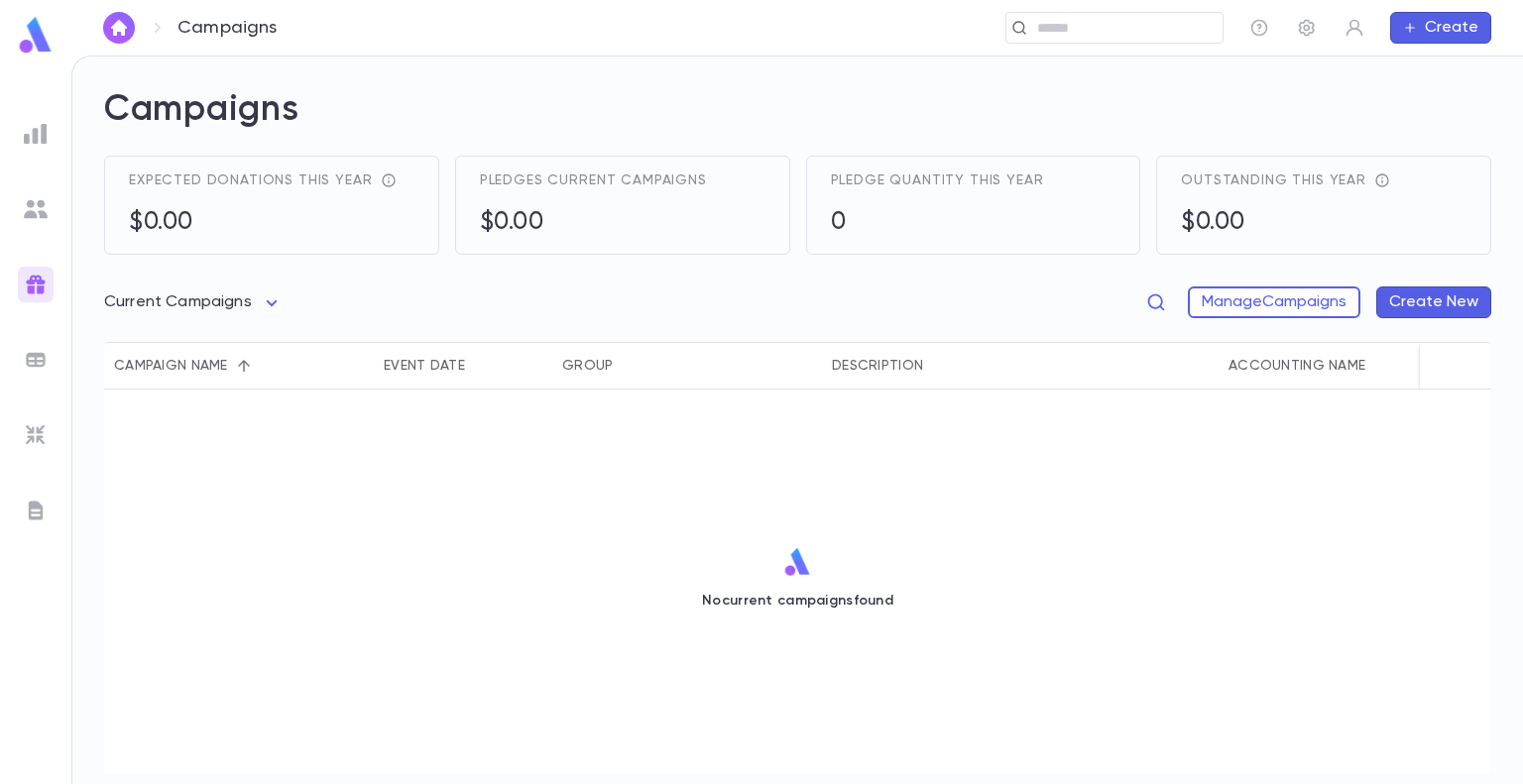 click at bounding box center [36, 360] 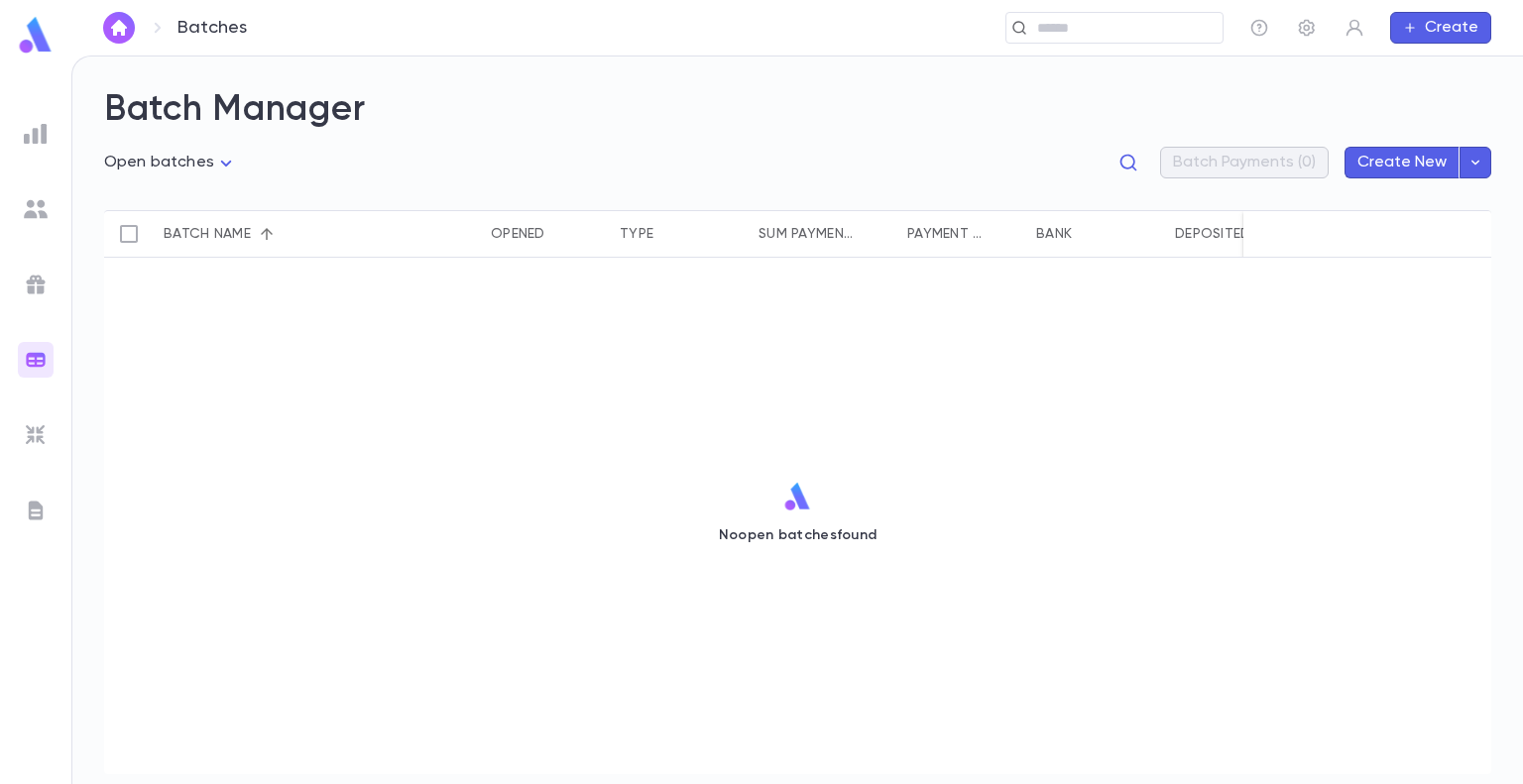 click at bounding box center [36, 134] 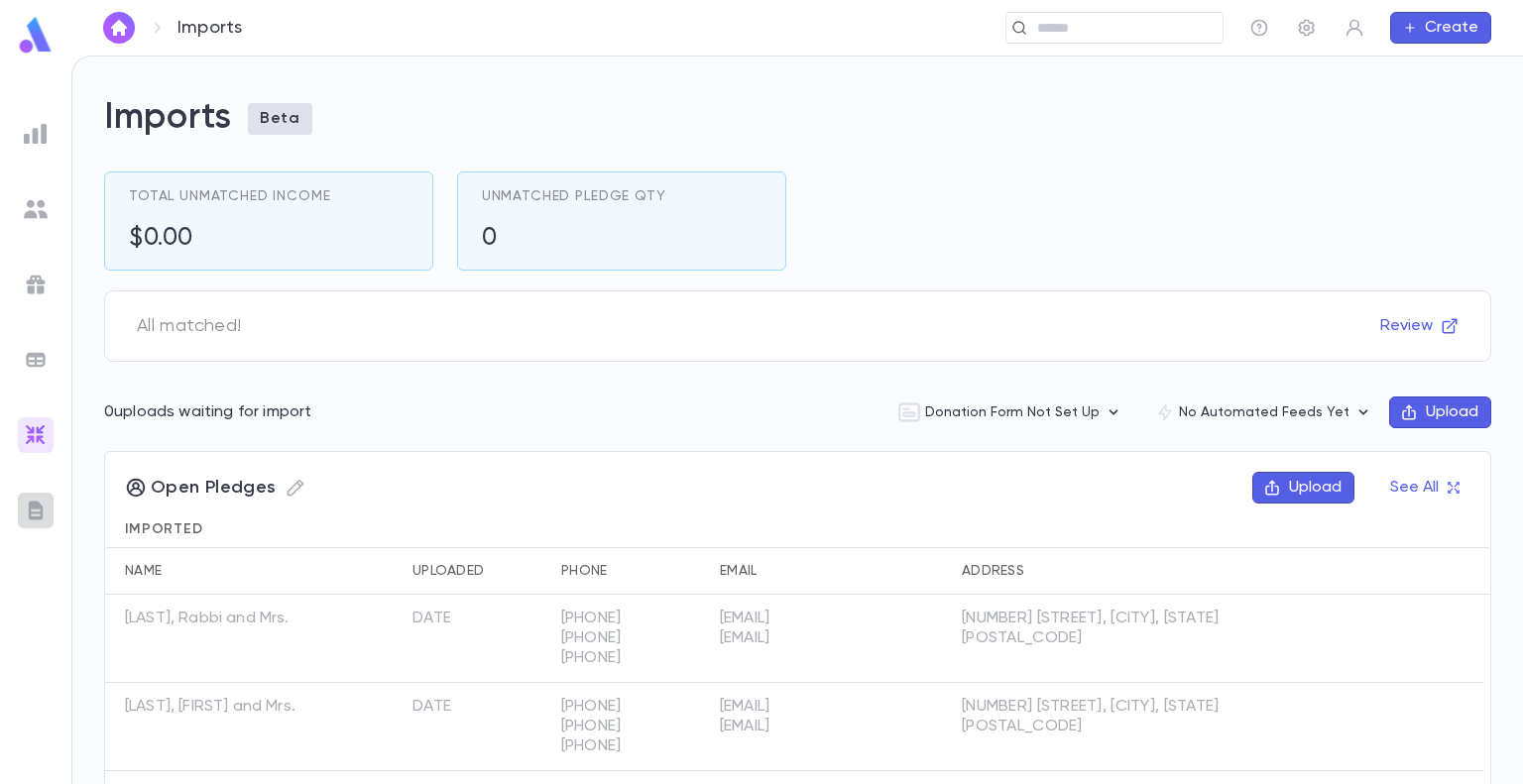 click at bounding box center (36, 134) 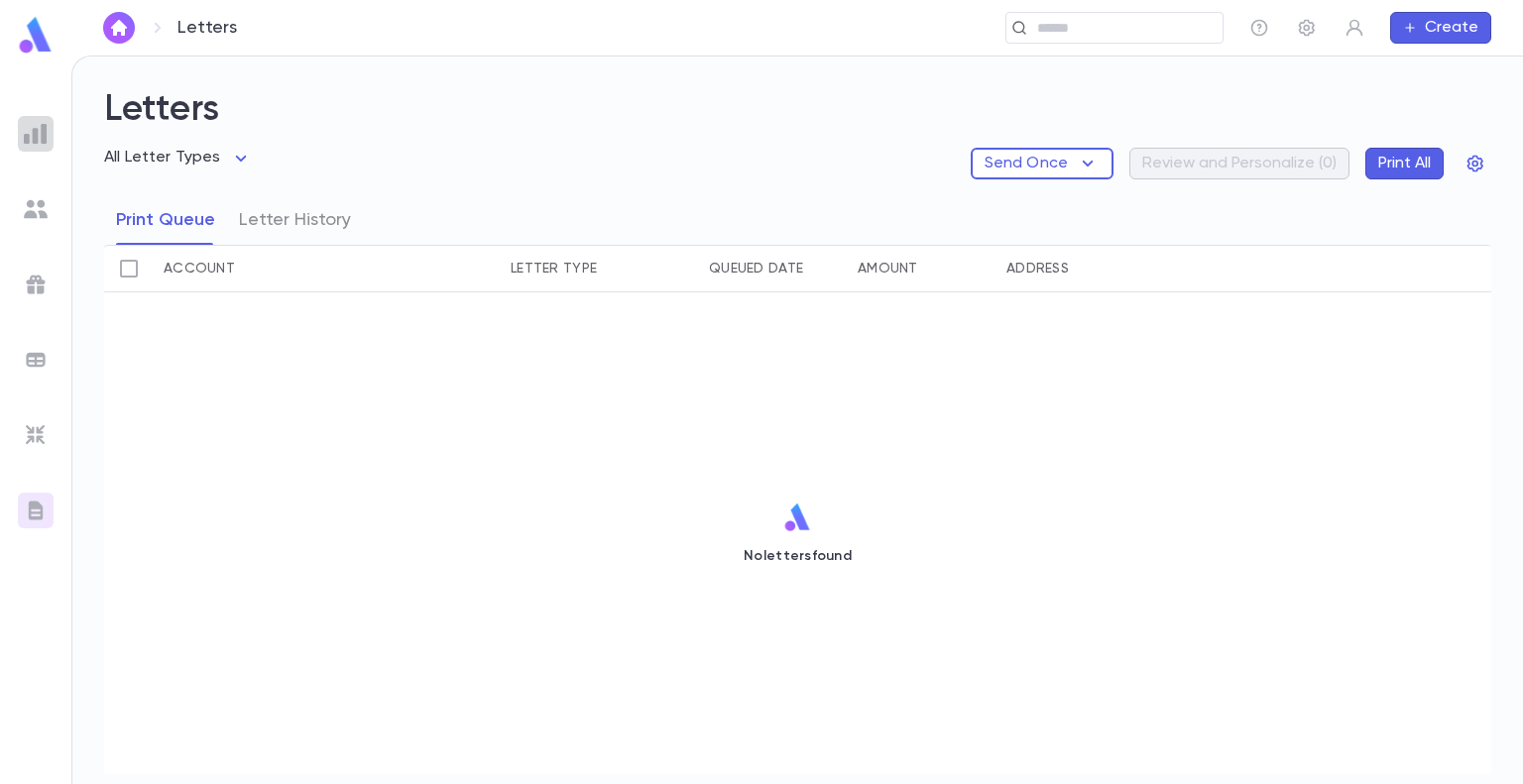 click at bounding box center (36, 134) 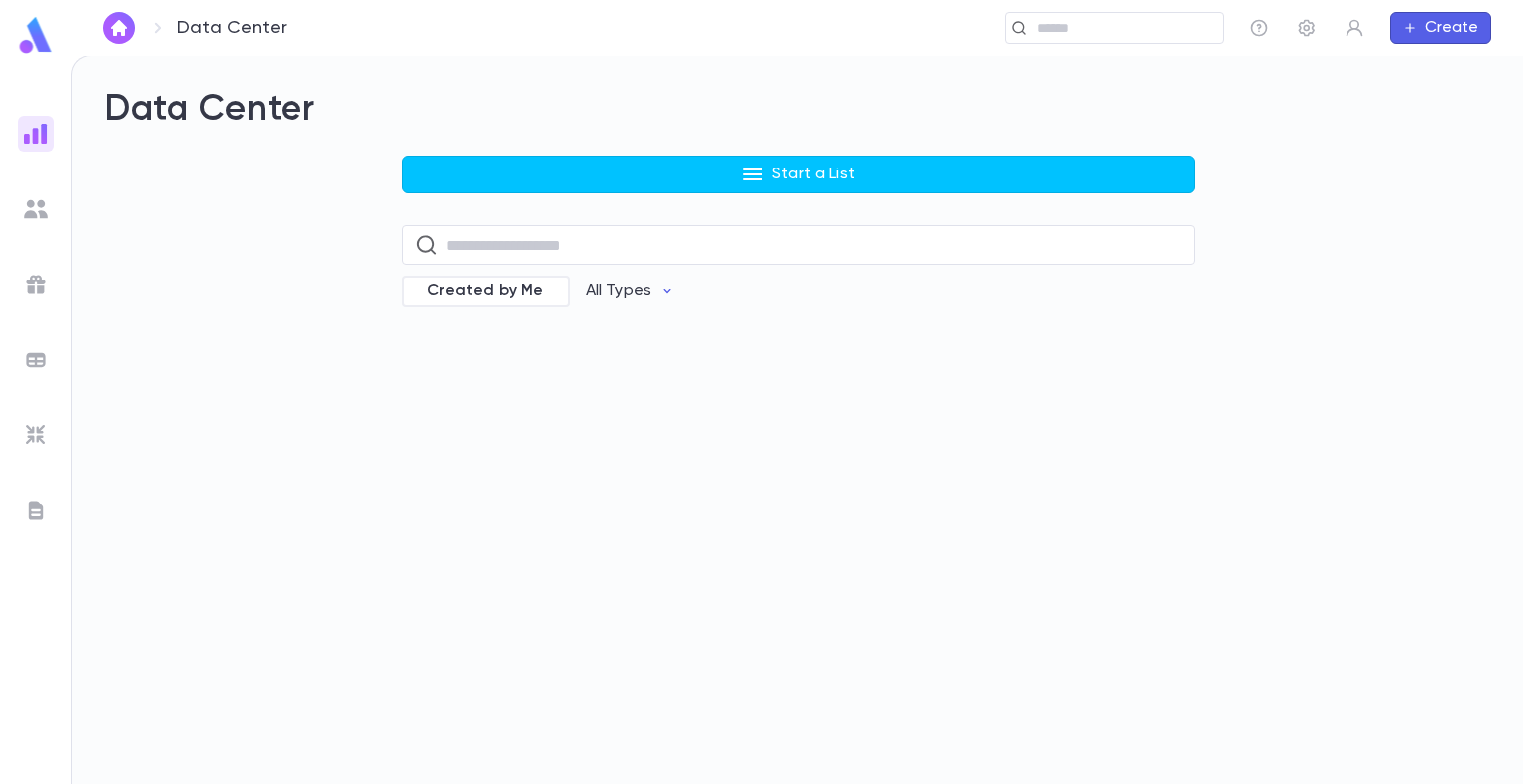 click at bounding box center (36, 209) 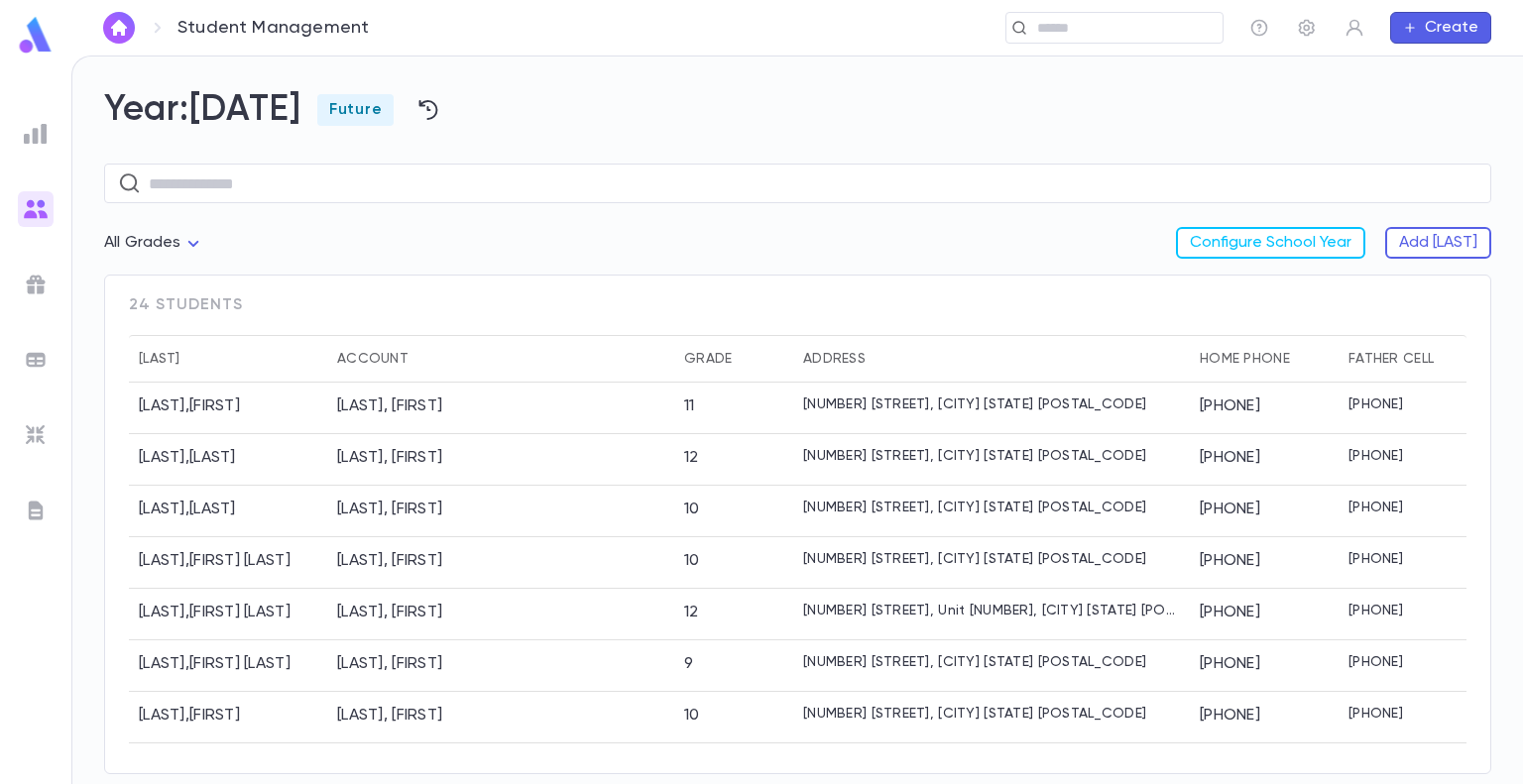 click at bounding box center (36, 35) 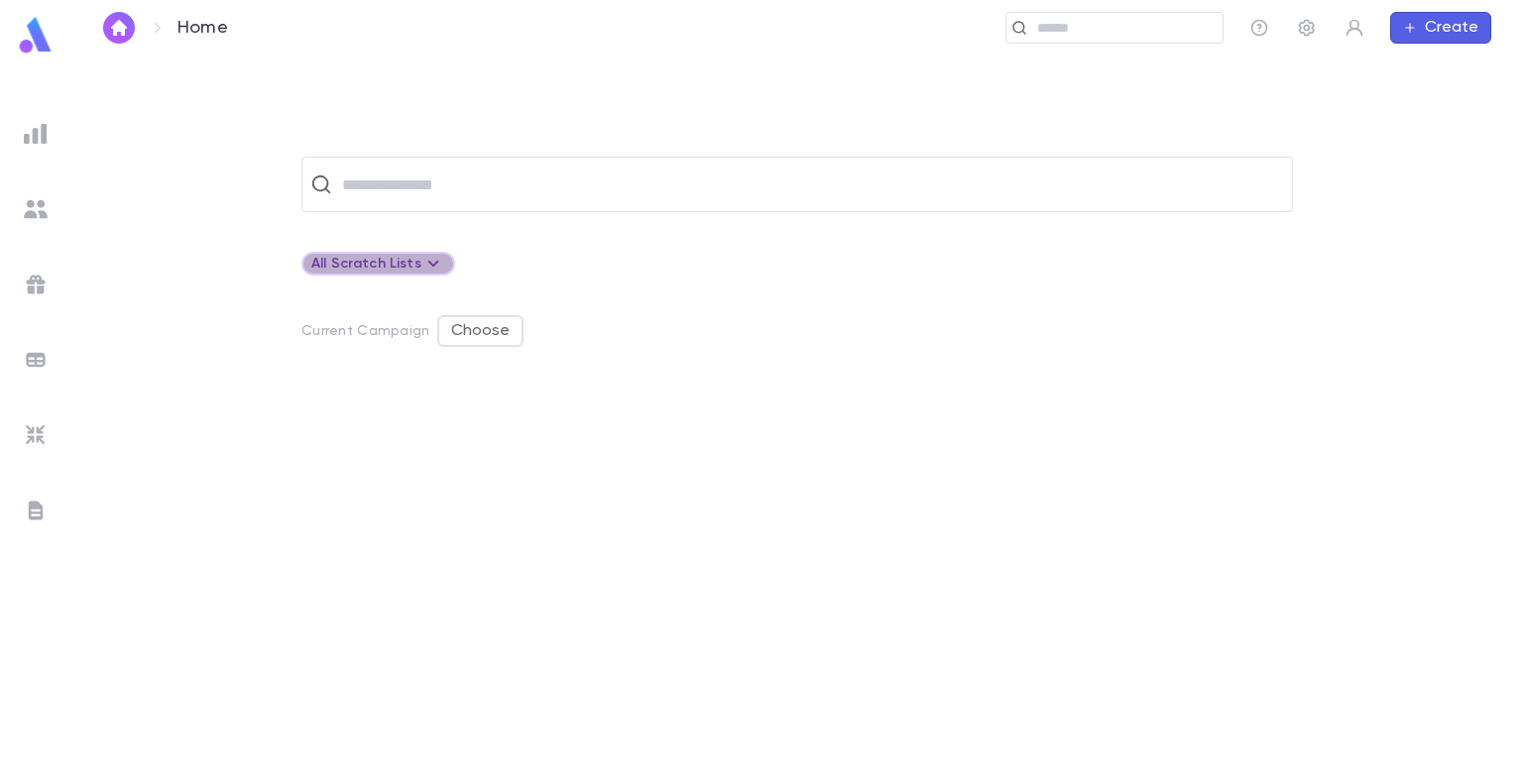 click on "All Scratch Lists" at bounding box center [378, 264] 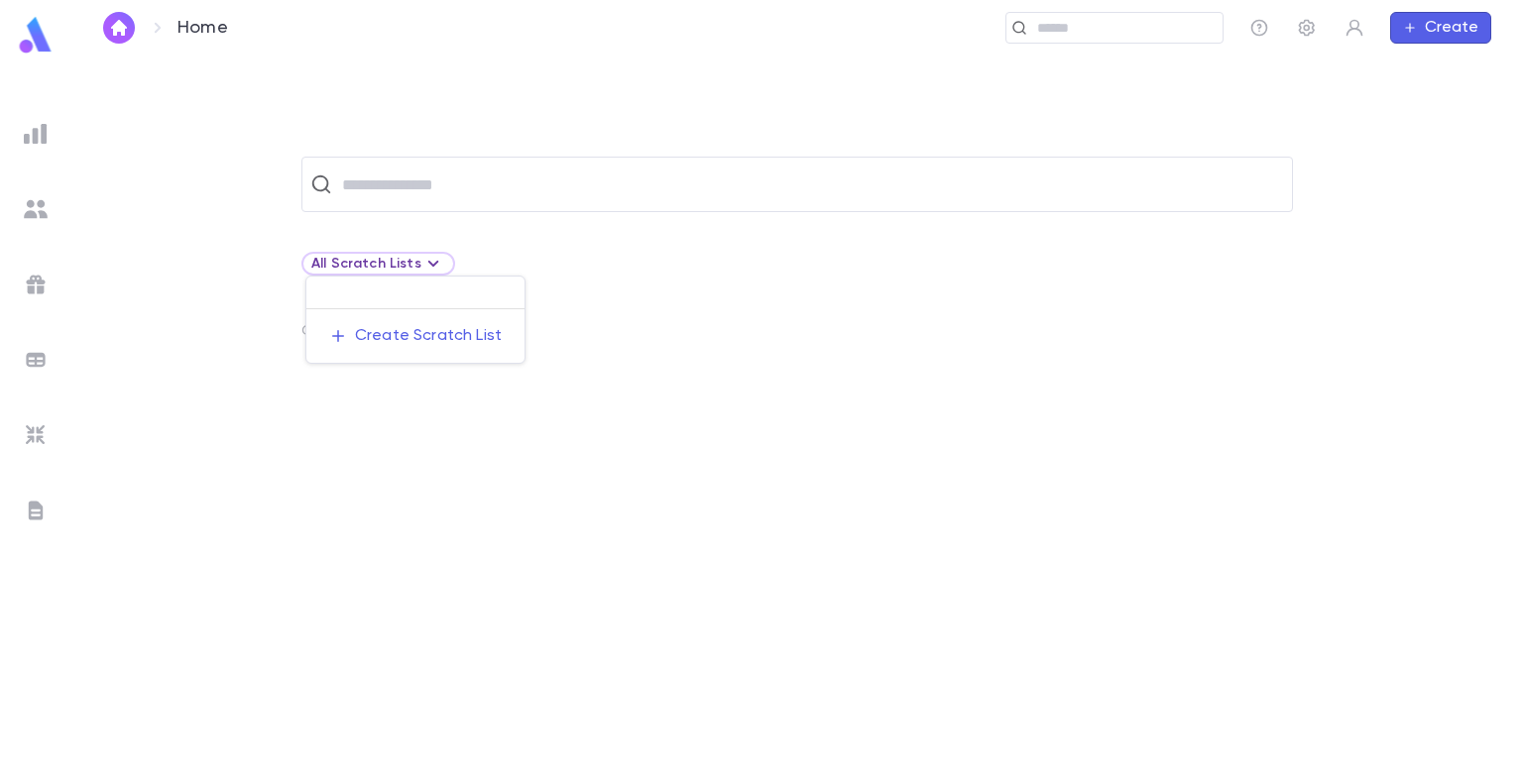 click at bounding box center (762, 392) 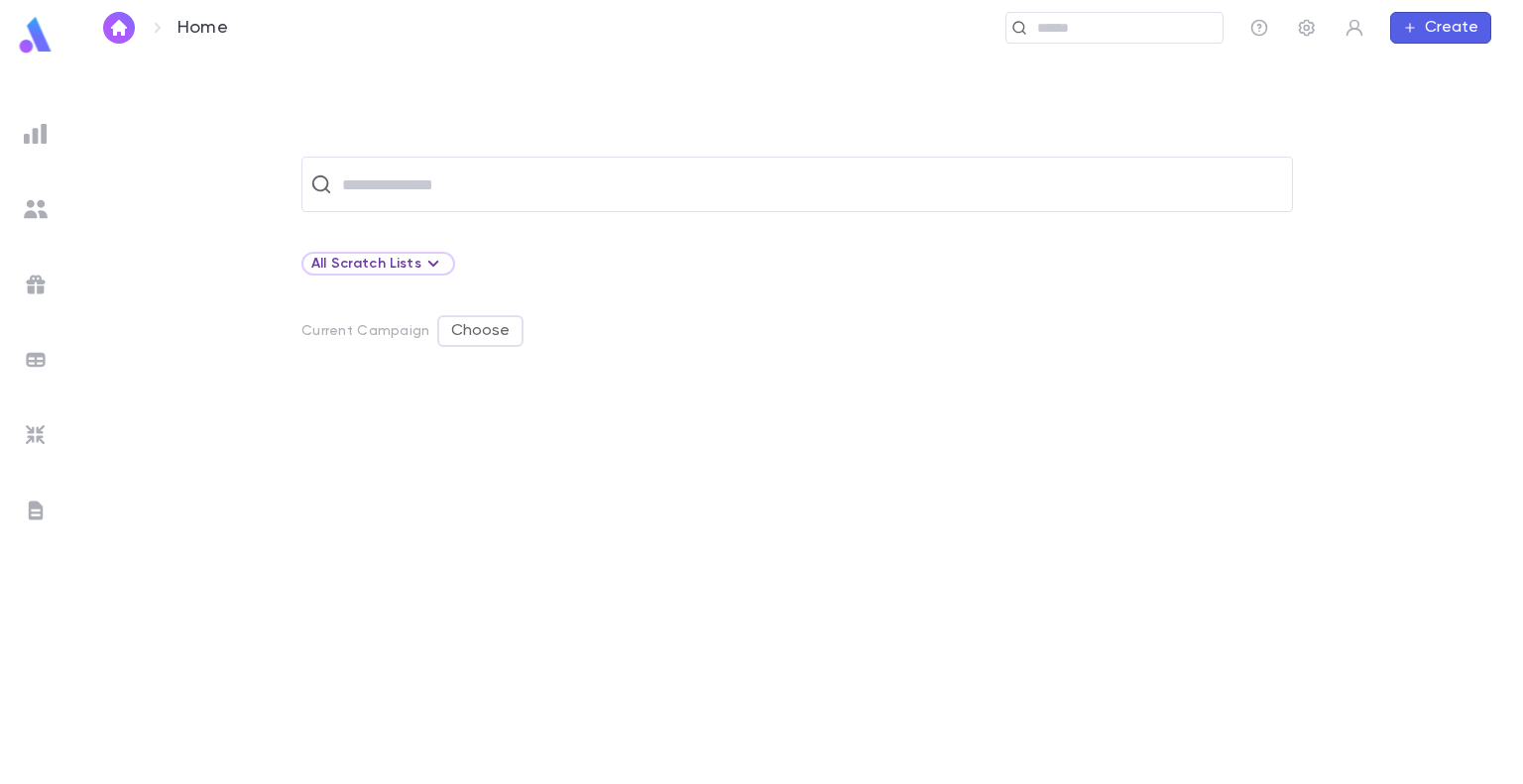 click at bounding box center (36, 134) 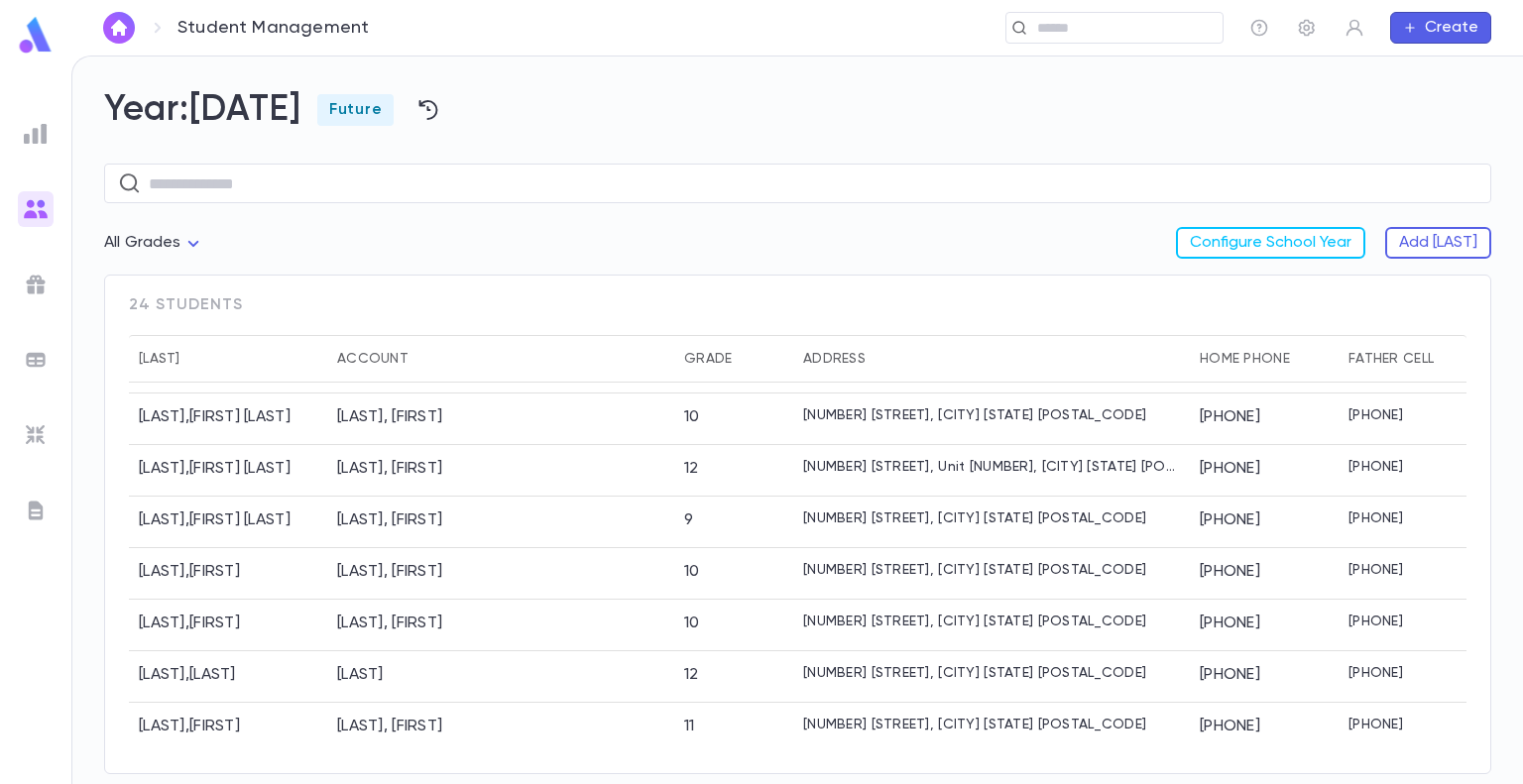 scroll, scrollTop: 0, scrollLeft: 0, axis: both 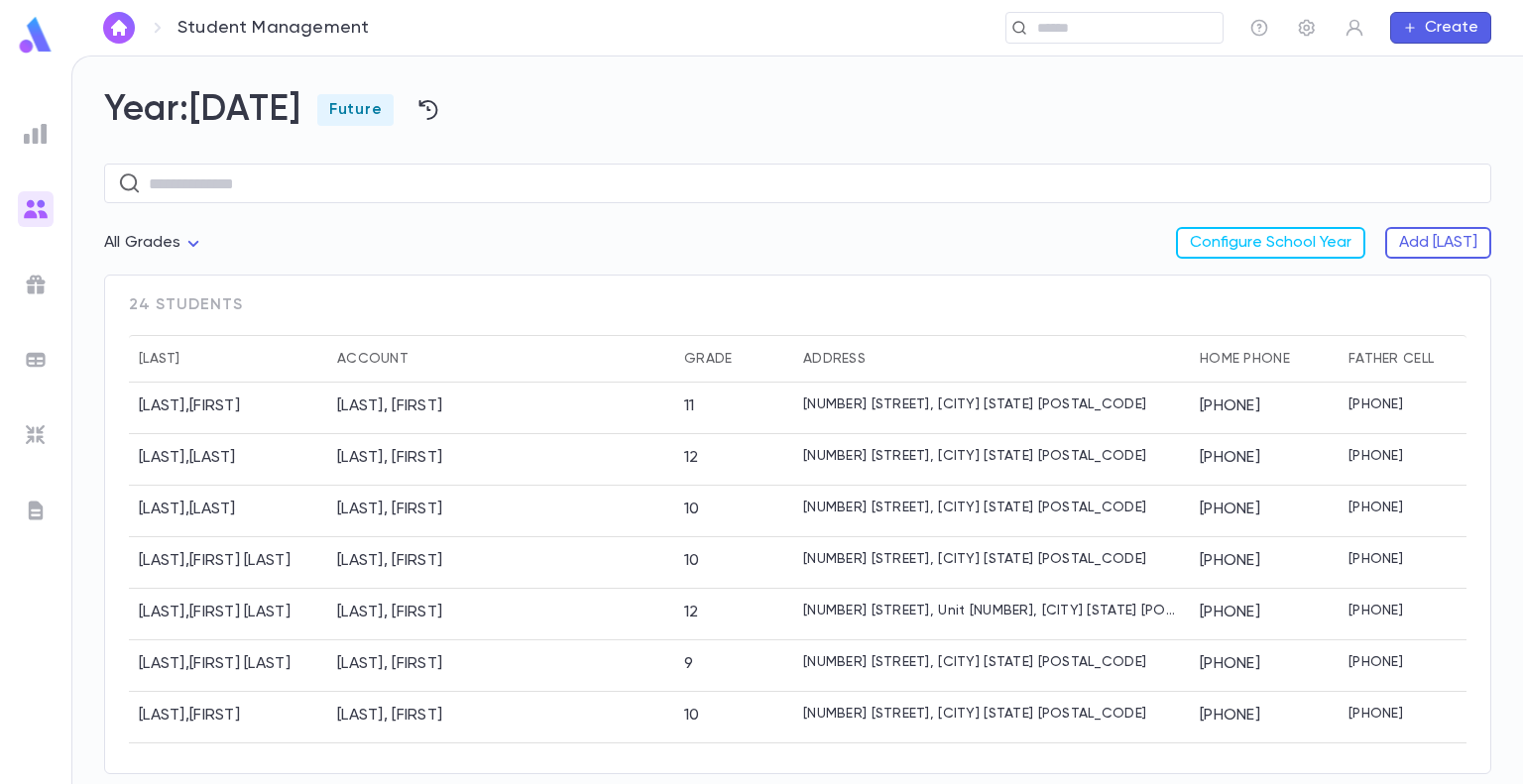 click at bounding box center [36, 134] 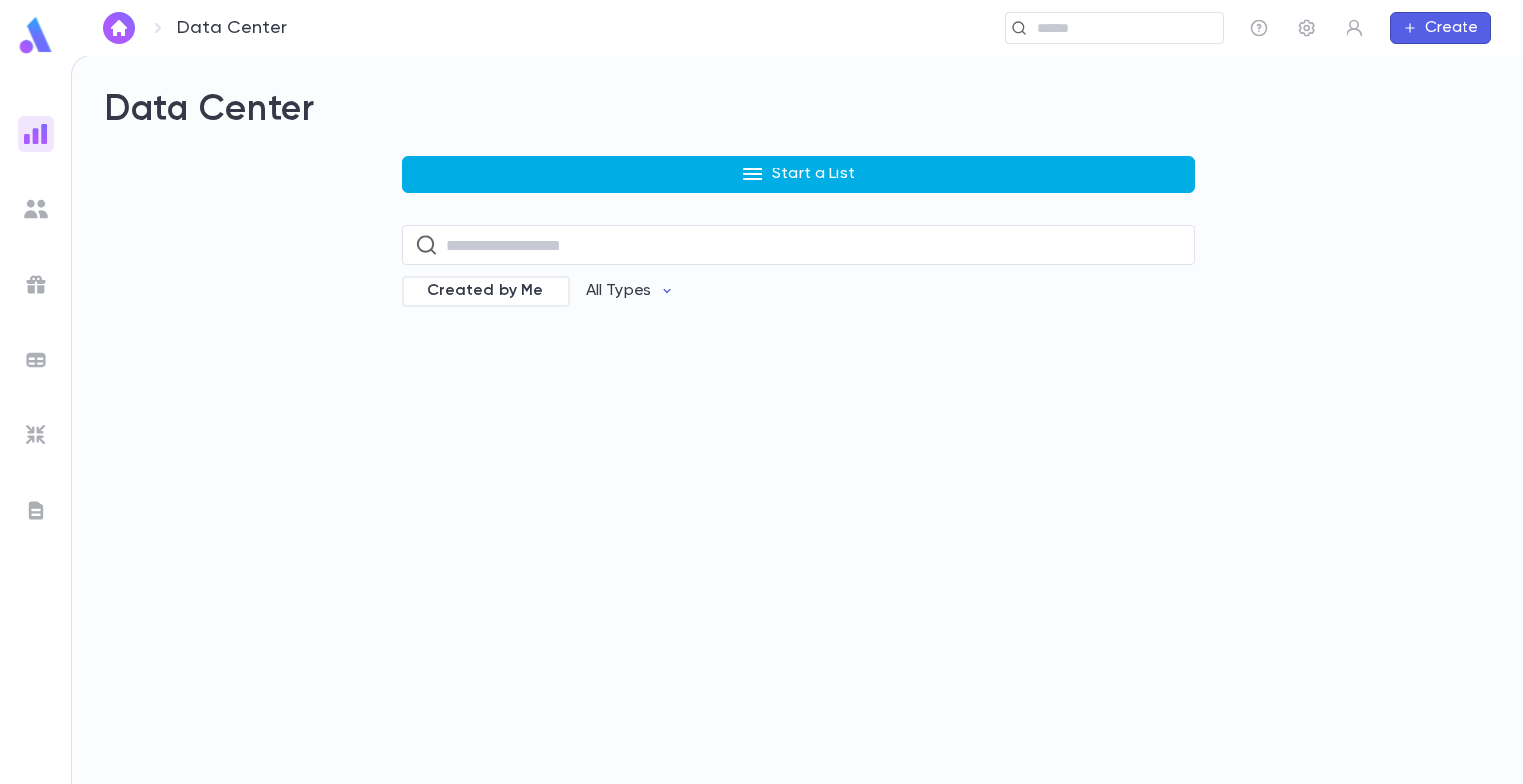 click on "Start a List" at bounding box center [798, 174] 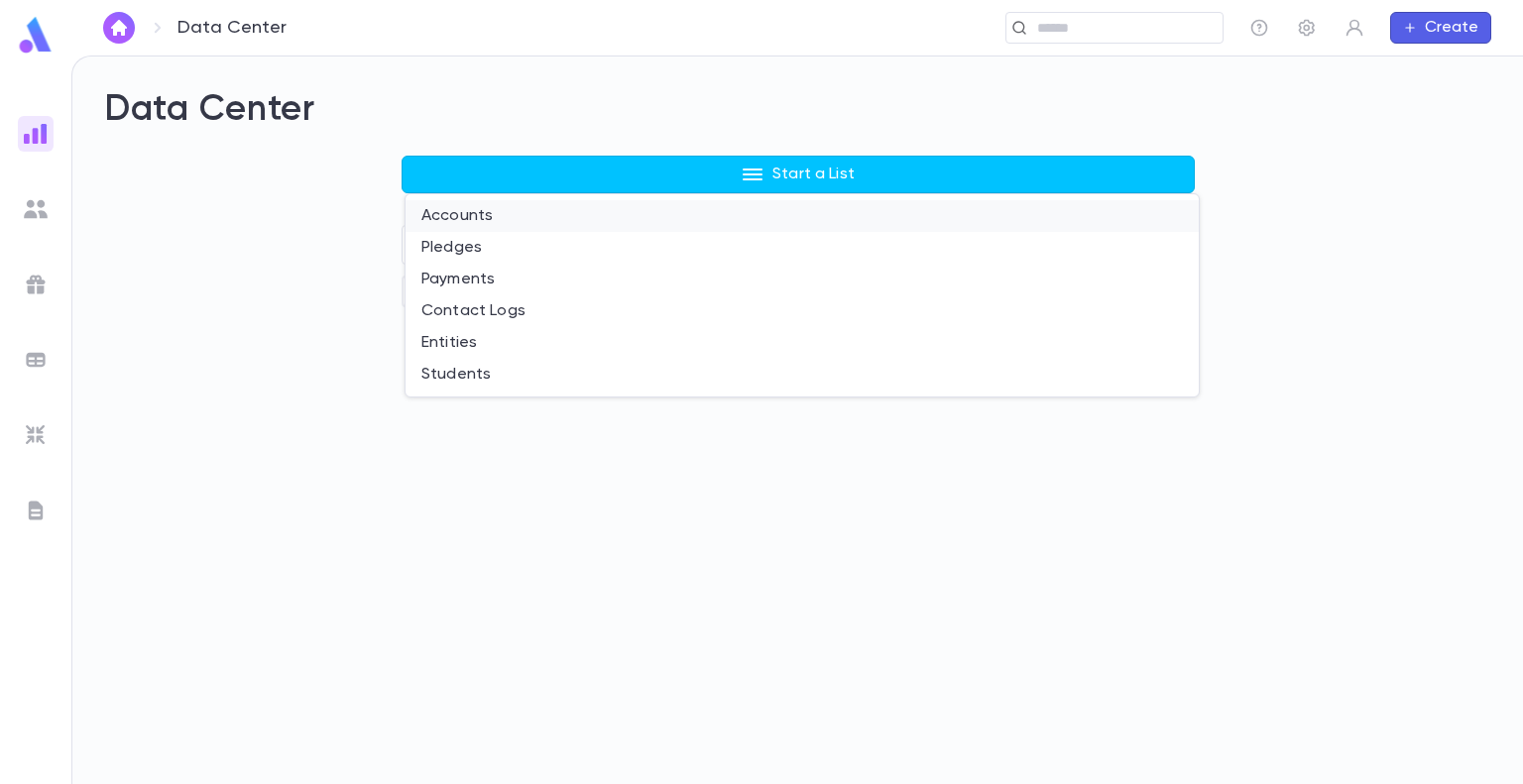 click on "Accounts" at bounding box center [802, 216] 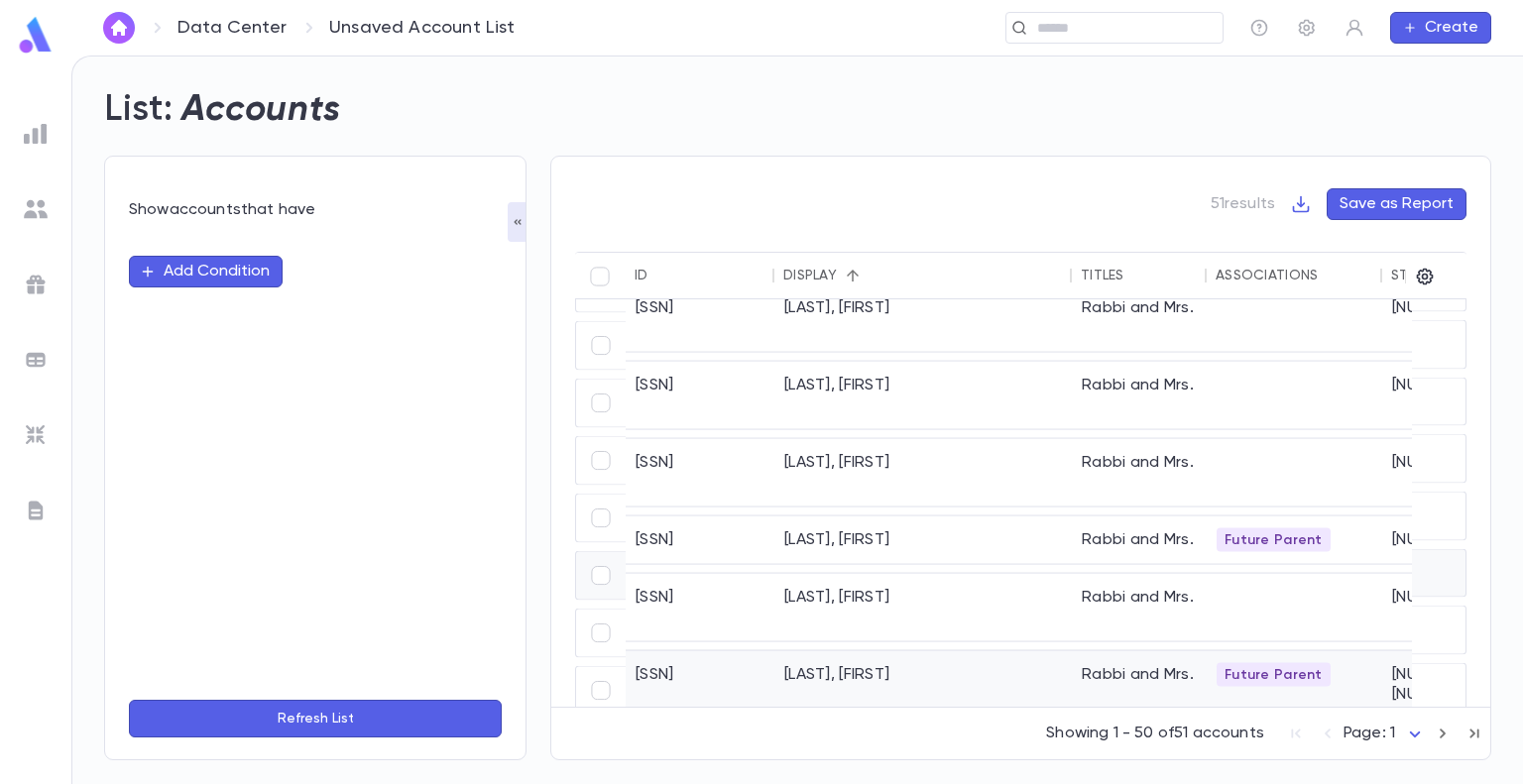 scroll, scrollTop: 0, scrollLeft: 0, axis: both 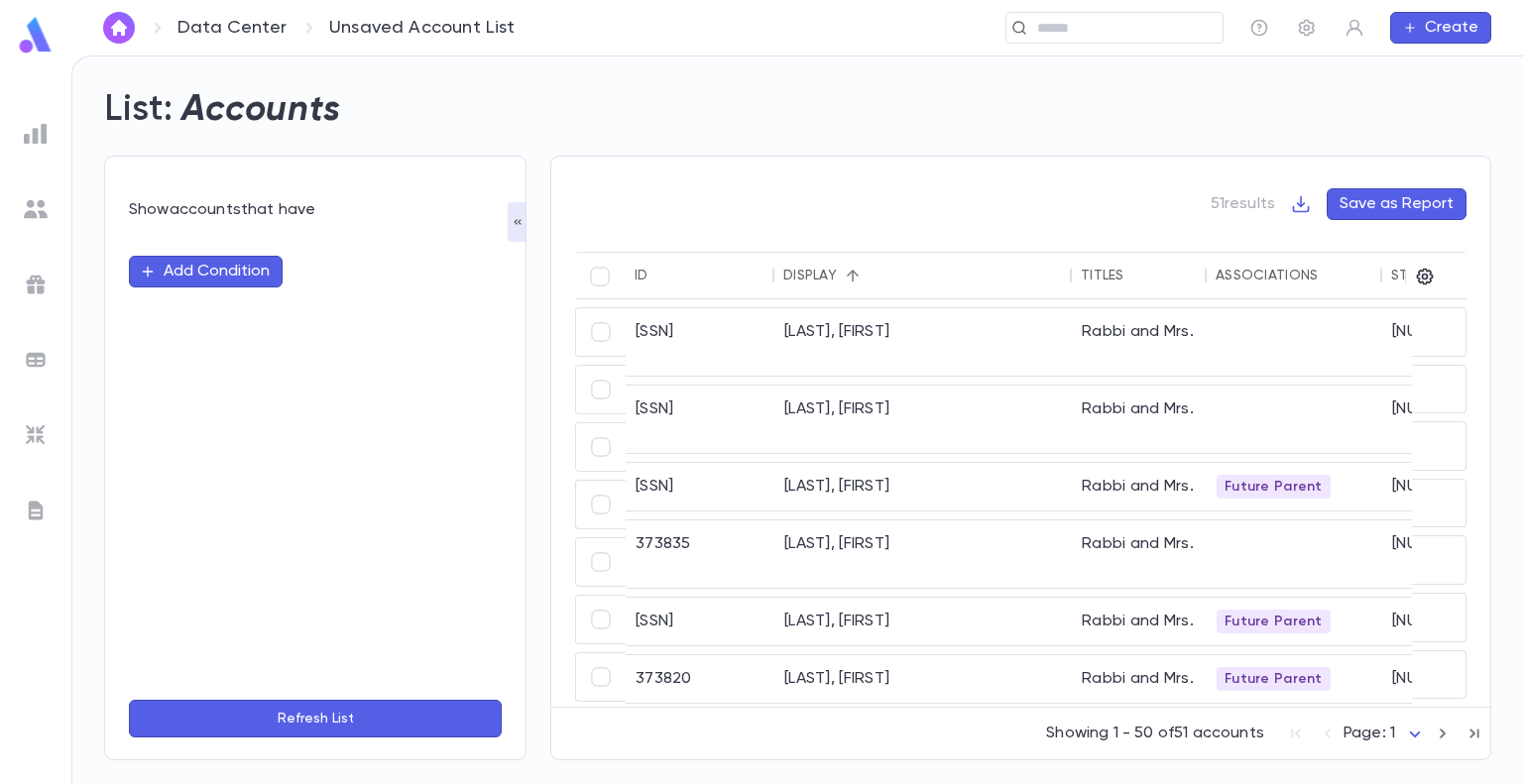 click on "Data Center" at bounding box center [232, 28] 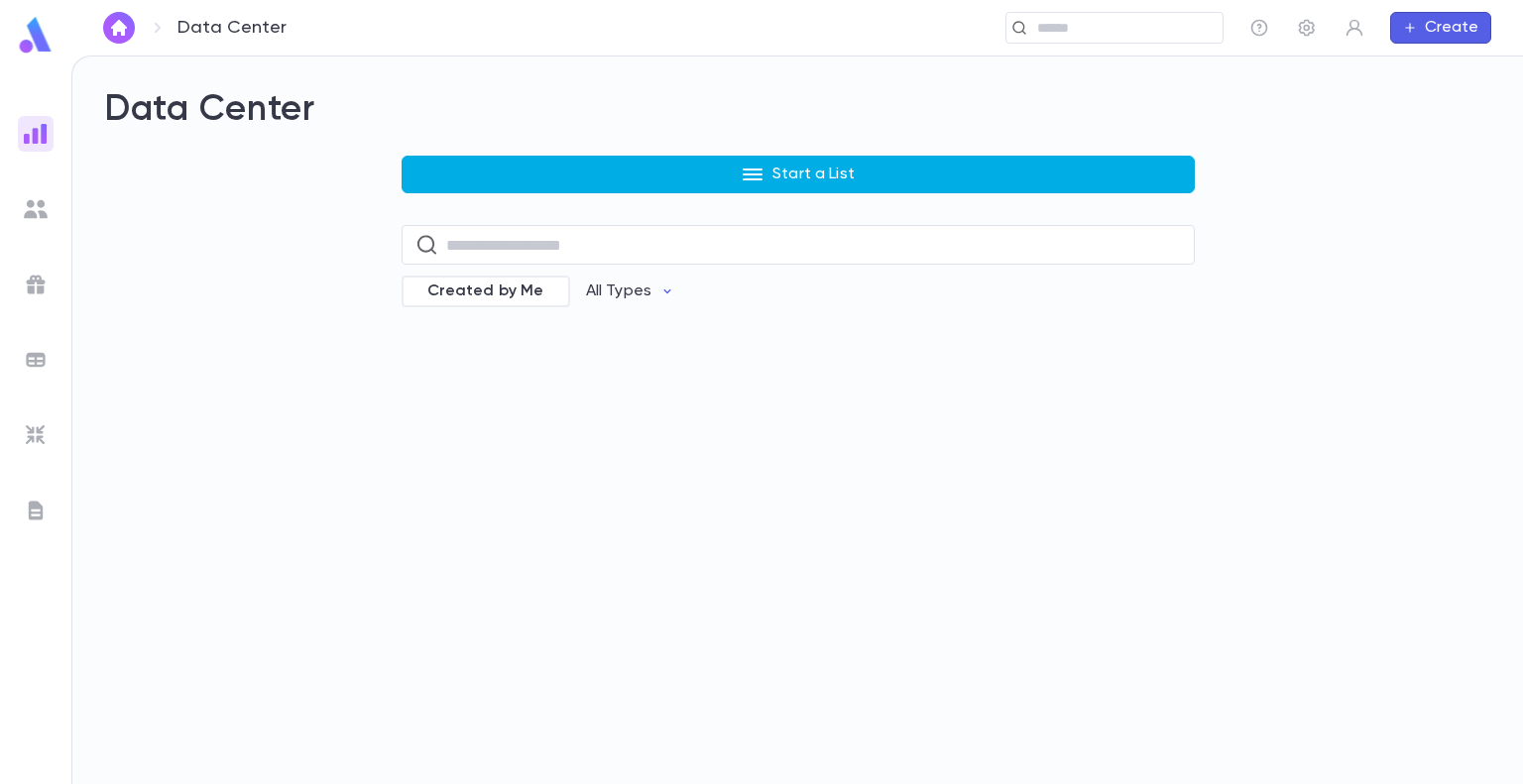 click at bounding box center [753, 174] 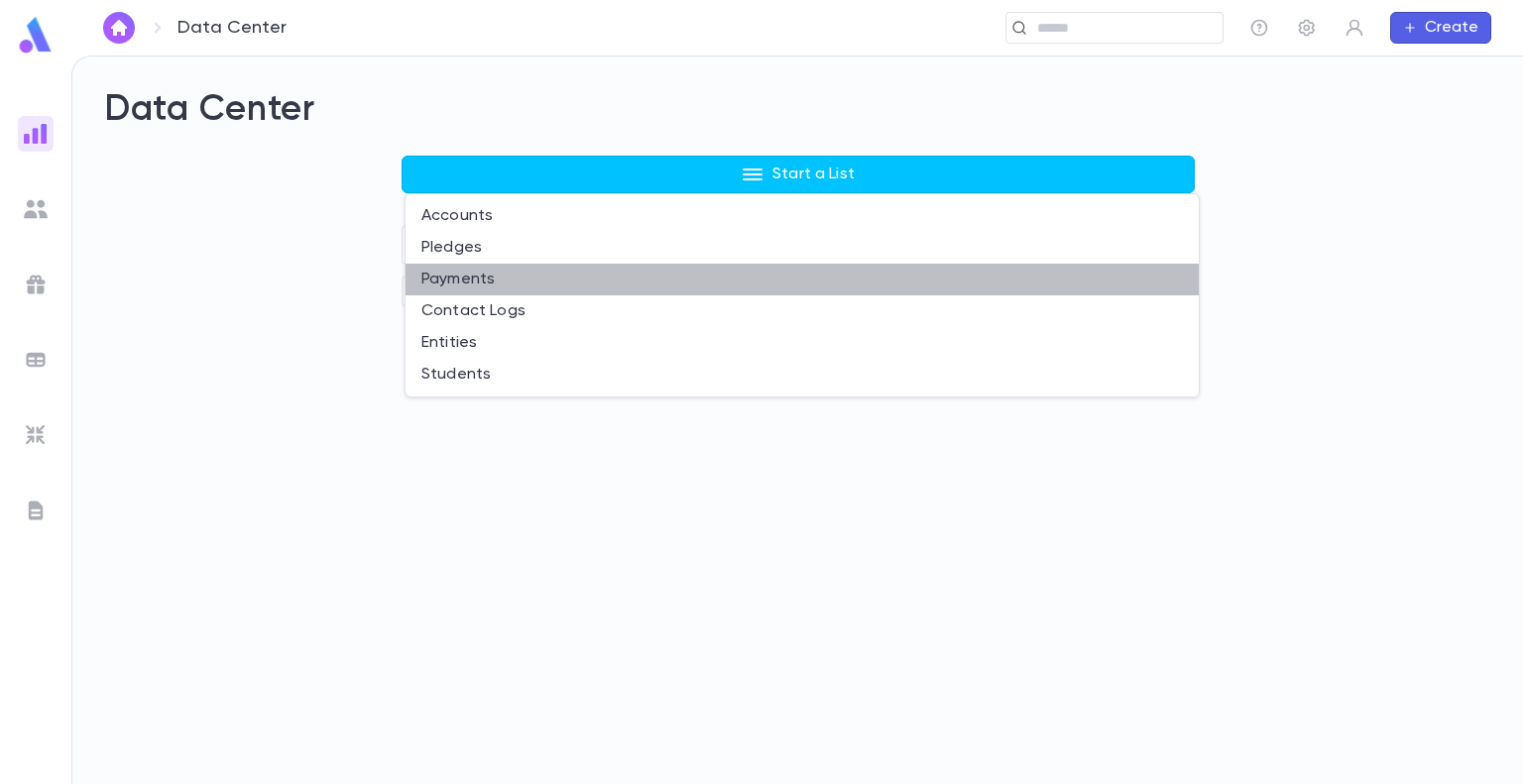 click on "Payments" at bounding box center (802, 280) 